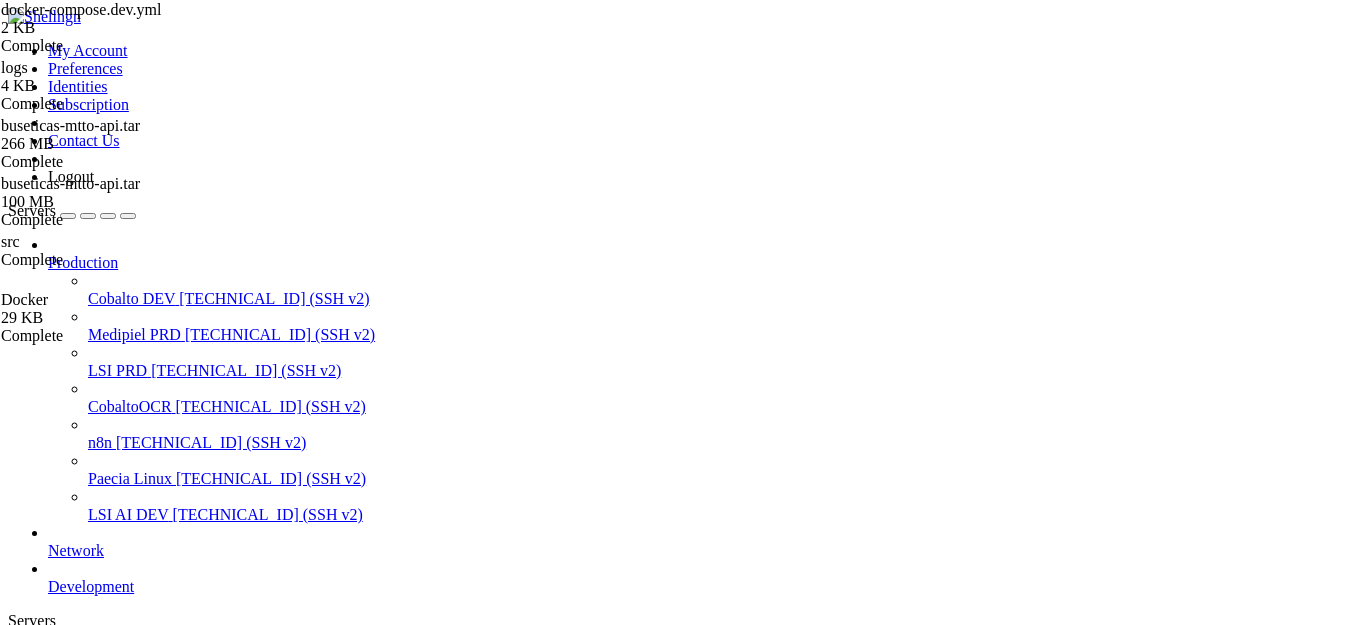 scroll, scrollTop: 0, scrollLeft: 0, axis: both 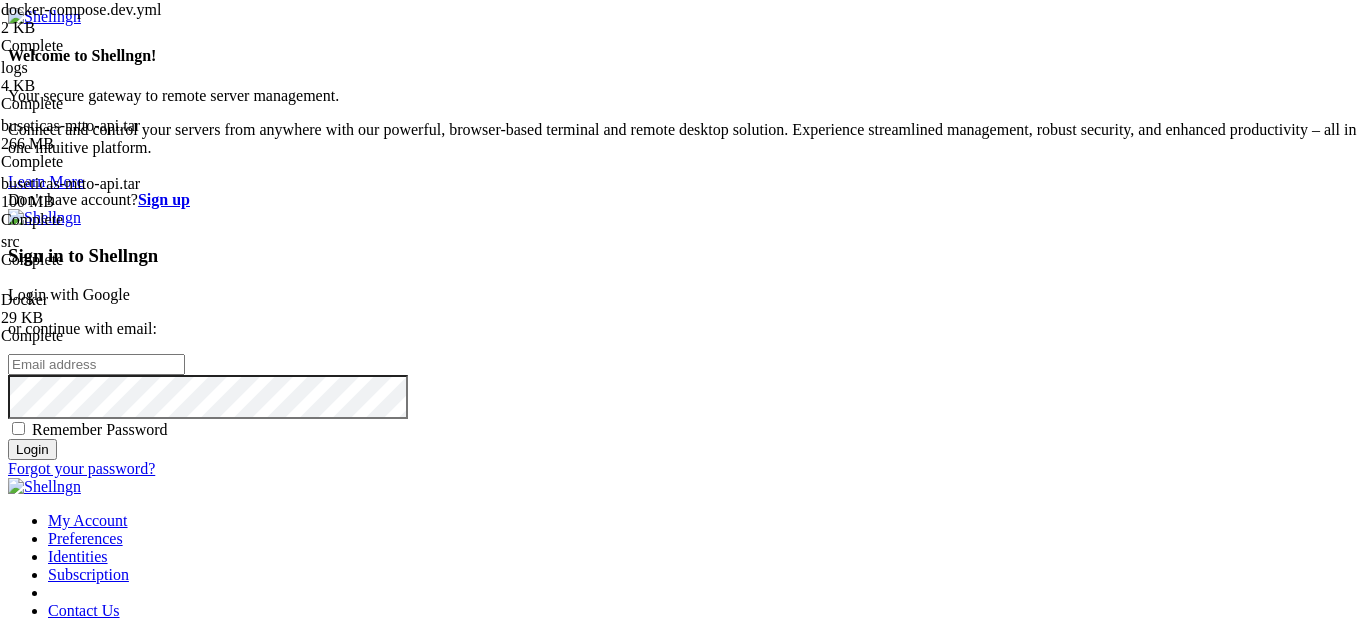 type on "[EMAIL_ADDRESS][DOMAIN_NAME]" 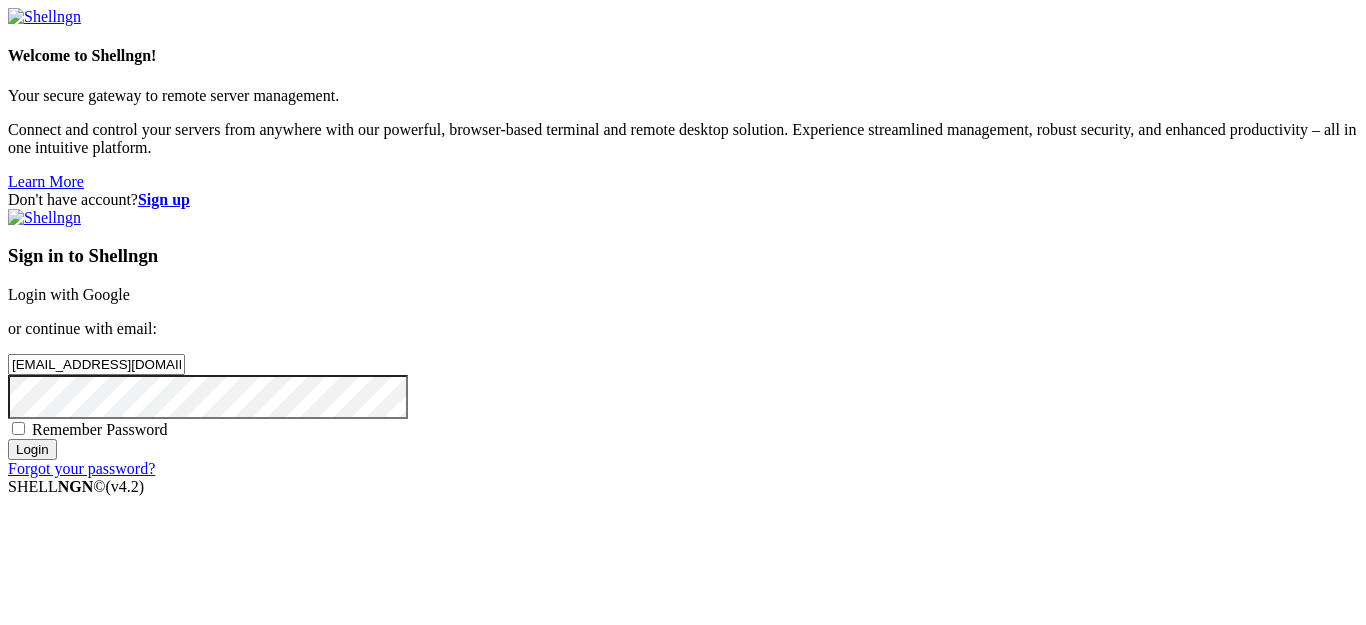 click on "Login" at bounding box center (32, 449) 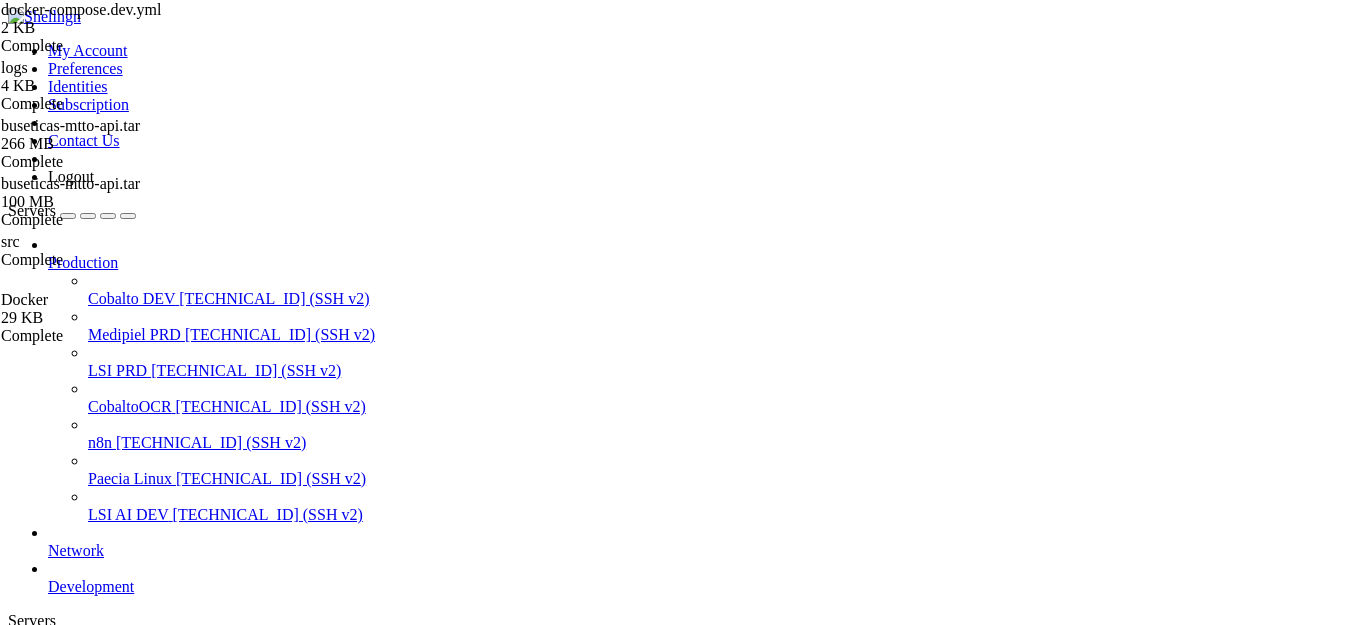 scroll, scrollTop: 0, scrollLeft: 0, axis: both 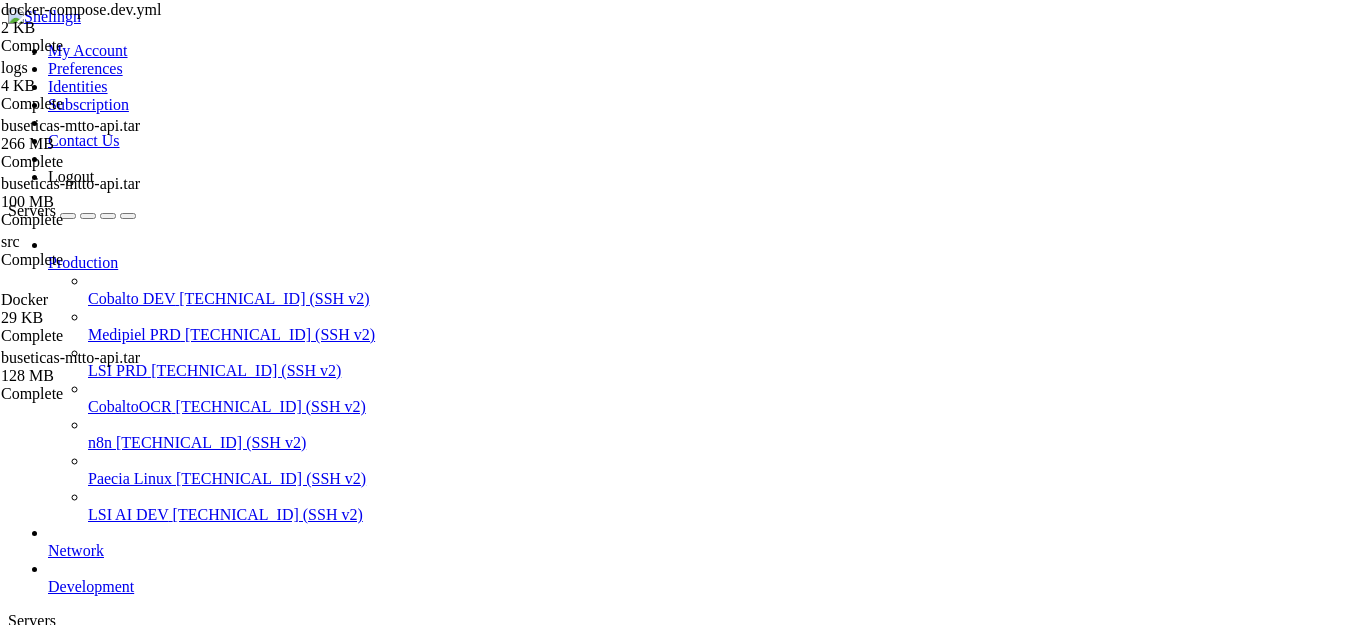 click on "Cobalto DEV" at bounding box center (92, 690) 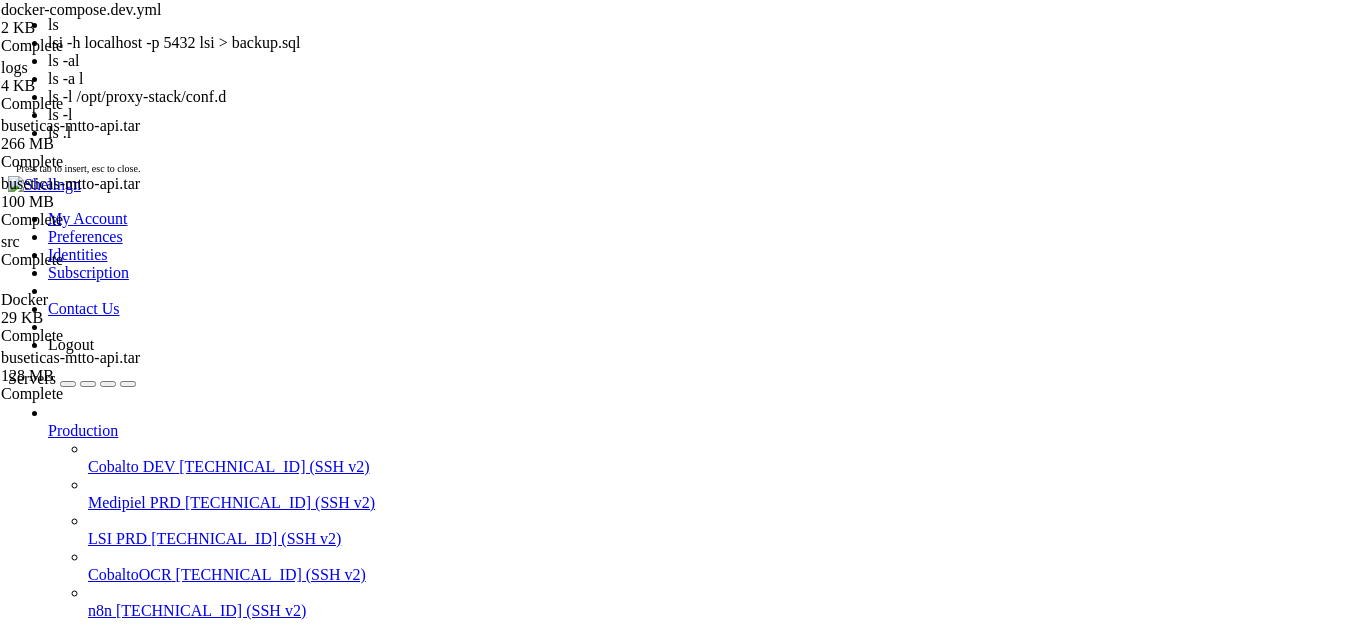 scroll, scrollTop: 13243, scrollLeft: 0, axis: vertical 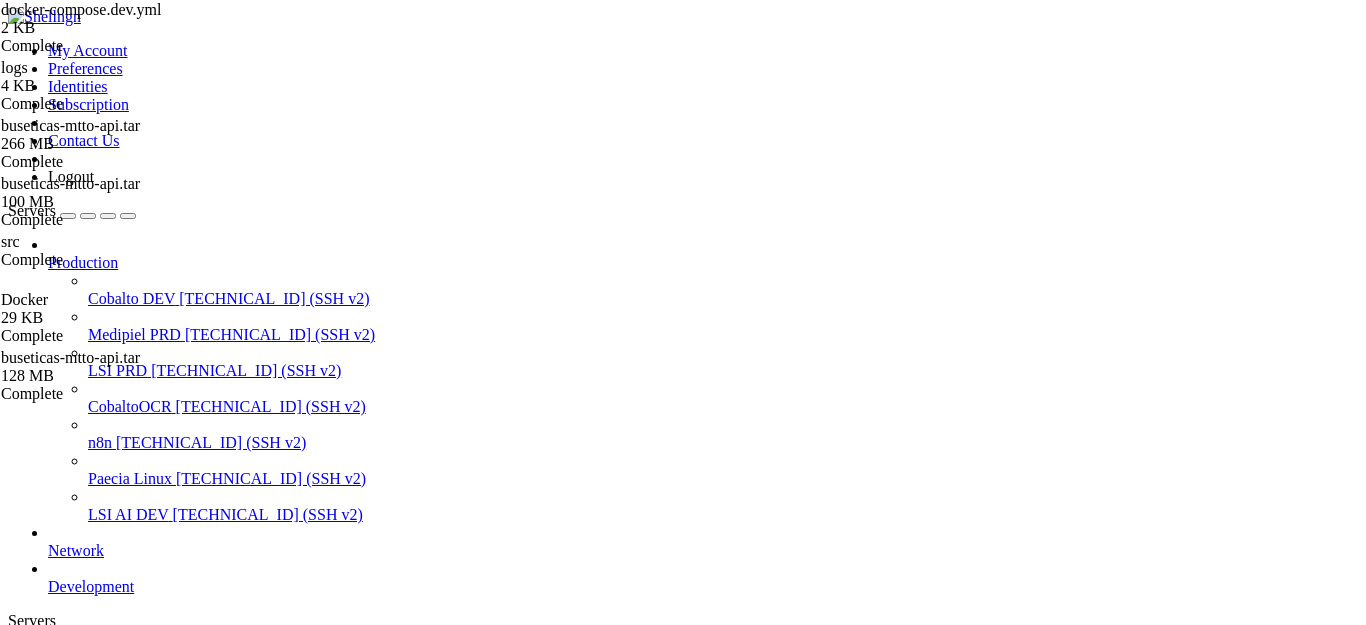 drag, startPoint x: 161, startPoint y: 2119, endPoint x: 22, endPoint y: 2109, distance: 139.35925 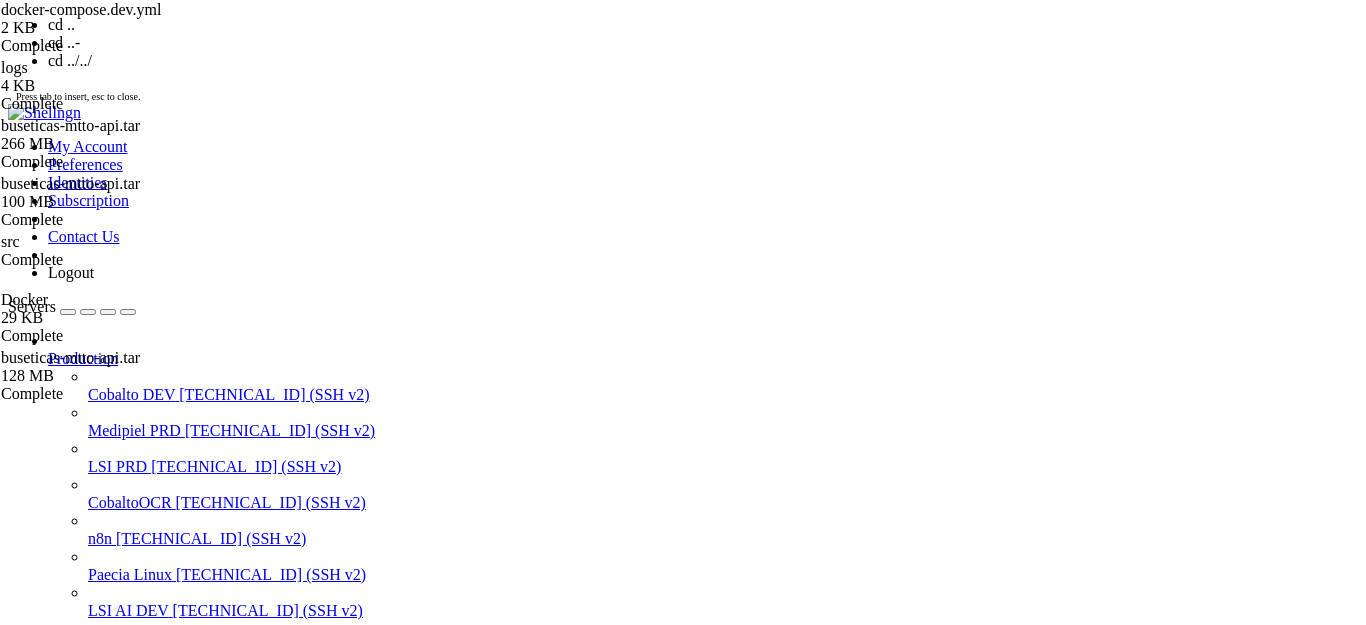 scroll, scrollTop: 15164, scrollLeft: 0, axis: vertical 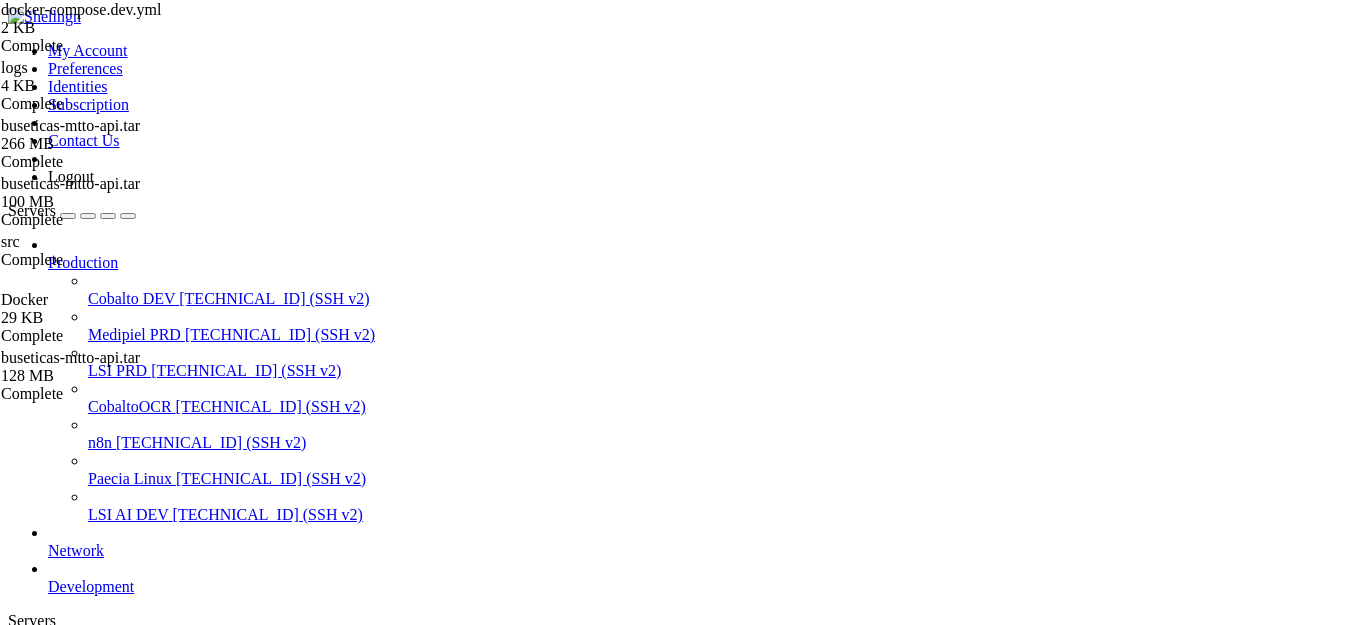 drag, startPoint x: 1238, startPoint y: 2224, endPoint x: 982, endPoint y: 2137, distance: 270.37936 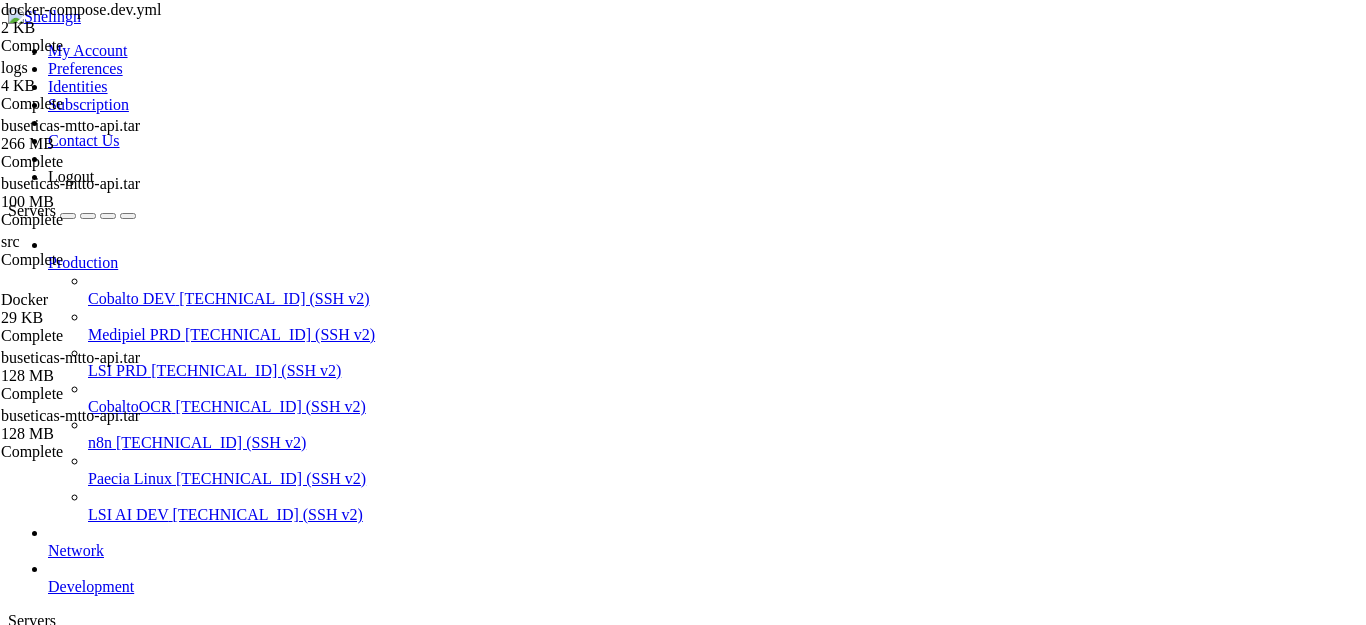click at bounding box center [36, 1388] 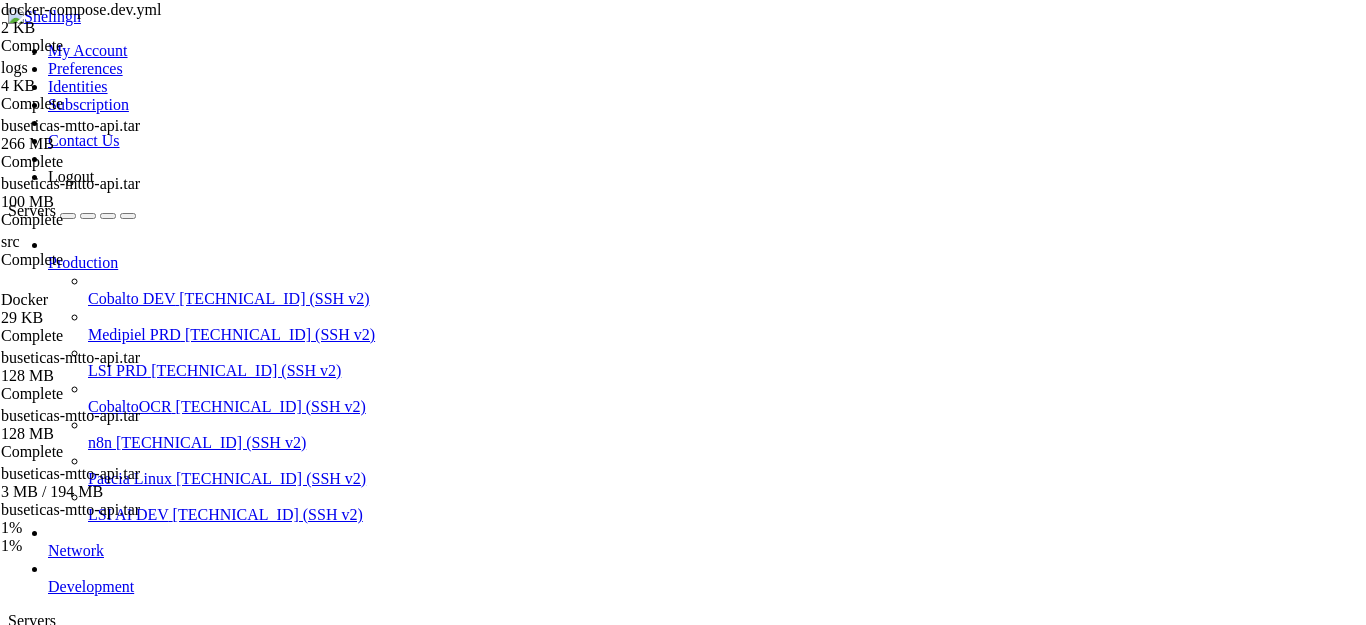 scroll, scrollTop: 16, scrollLeft: 0, axis: vertical 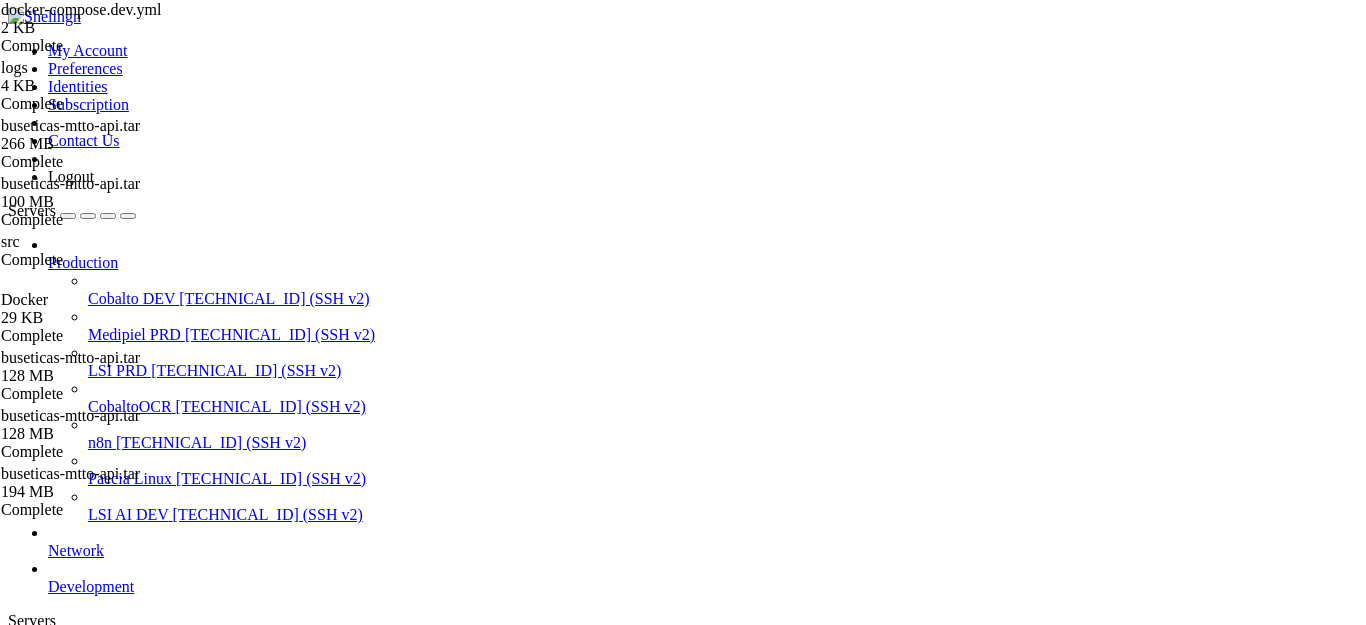 click on "Cobalto DEV" at bounding box center (92, 690) 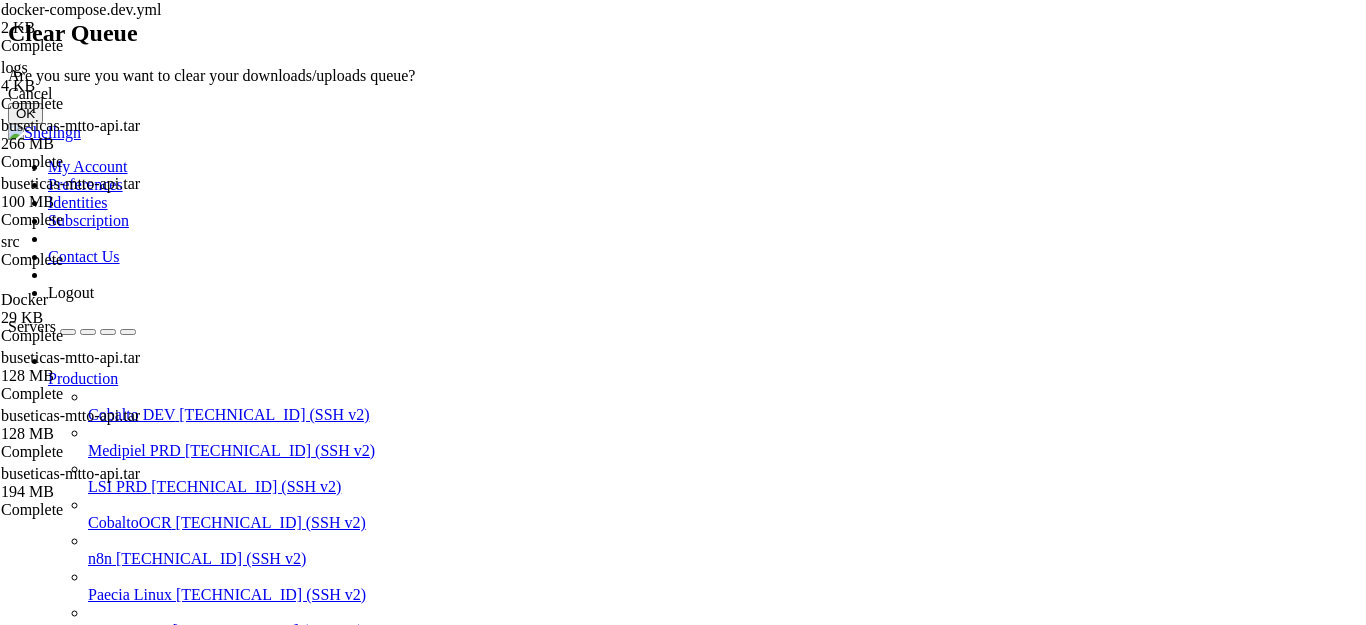 click on "Cancel" at bounding box center (683, 94) 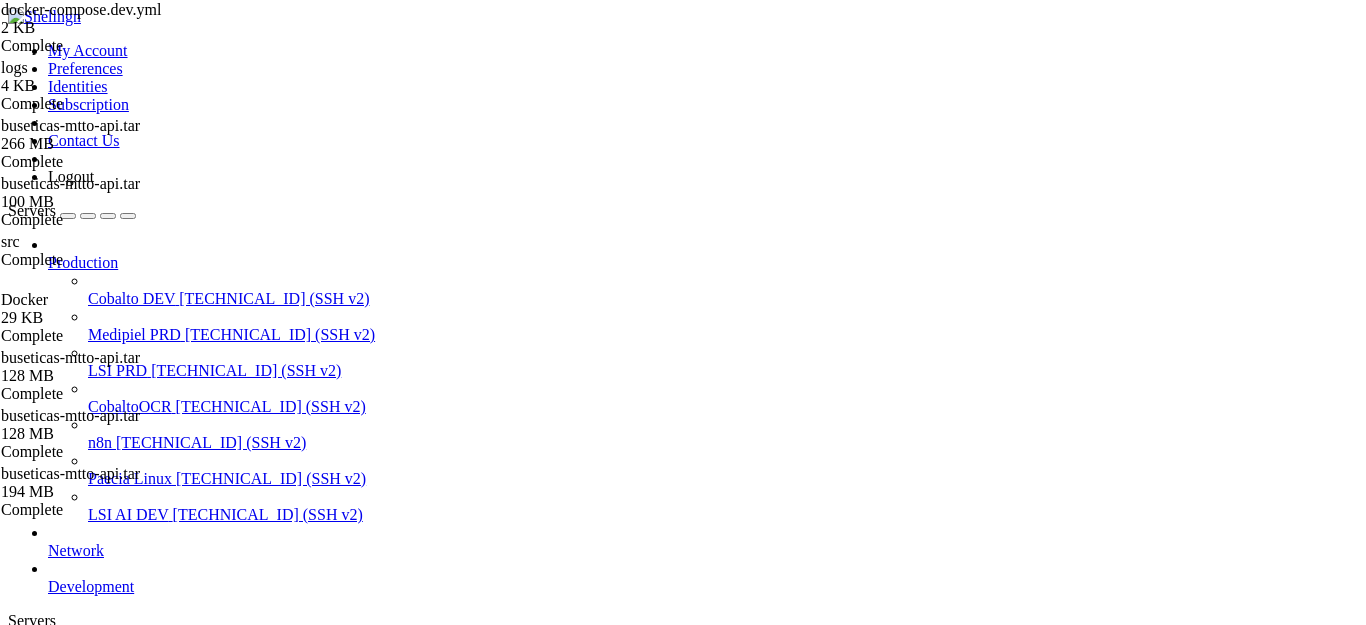 click on "Name Size Modified Perm.
  .. d---------   Docker 4 KB [DATE] 9:35:33 a. m. drwxr-xr-x
  logs 4 KB [DATE] 11:15:31 a. m. drwxr-xr-x
  buseticas-mtto-api.tar 194 MB [DATE] 2:43:07 p. m. -[PERSON_NAME]-
  [DOMAIN_NAME] 2 KB [DATE] 11:36:12 a. m. -rwxr-xr-x
  docker-compose.yml 695 Bytes [DATE] 11:36:13 a. m. -rw-r--r--" at bounding box center [683, 1138] 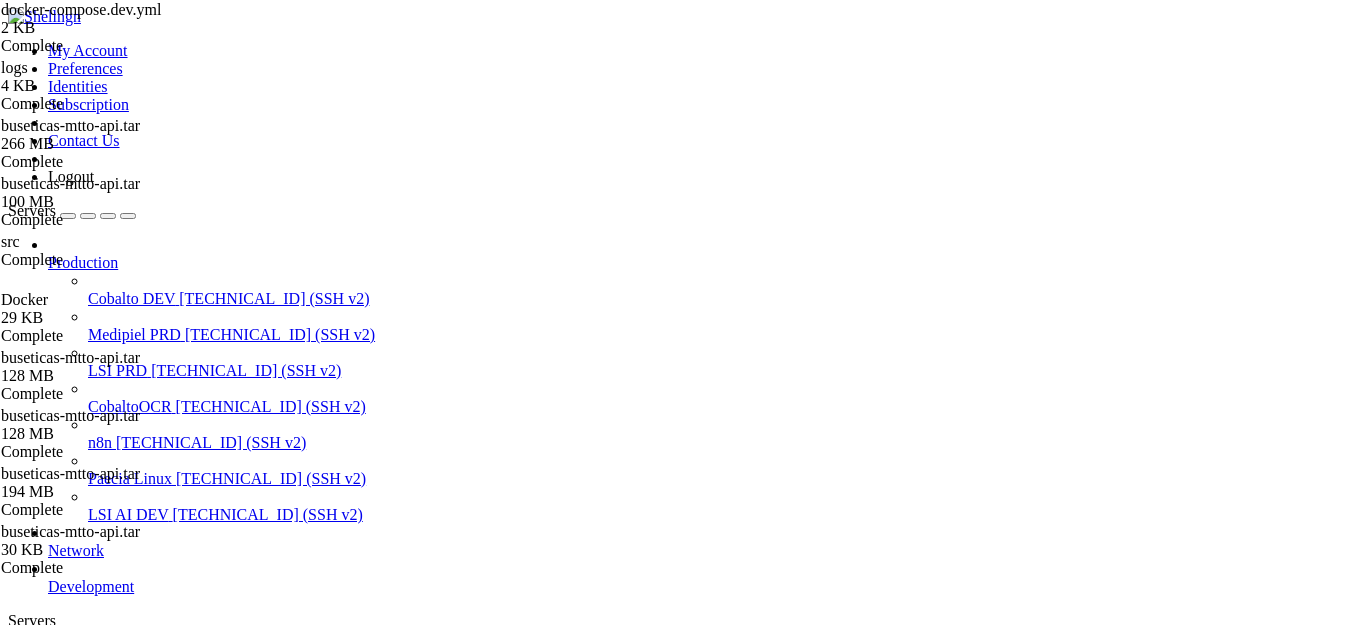 scroll, scrollTop: 74, scrollLeft: 0, axis: vertical 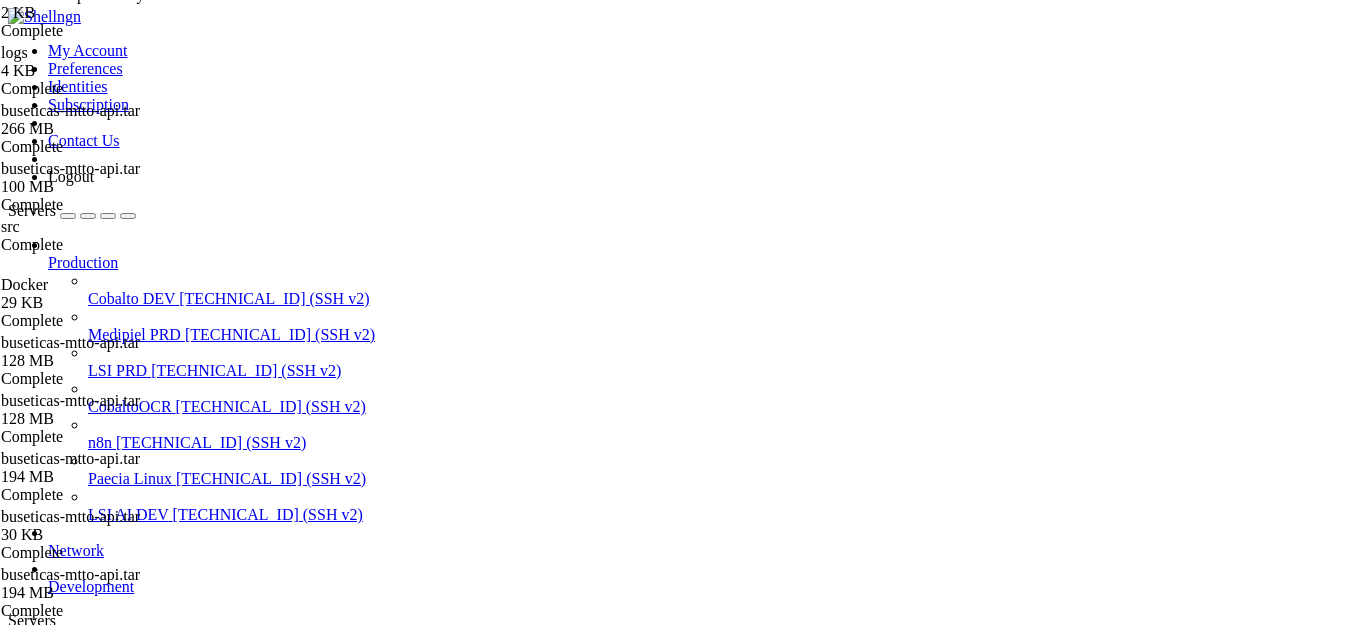 click on "Cobalto DEV" at bounding box center [92, 654] 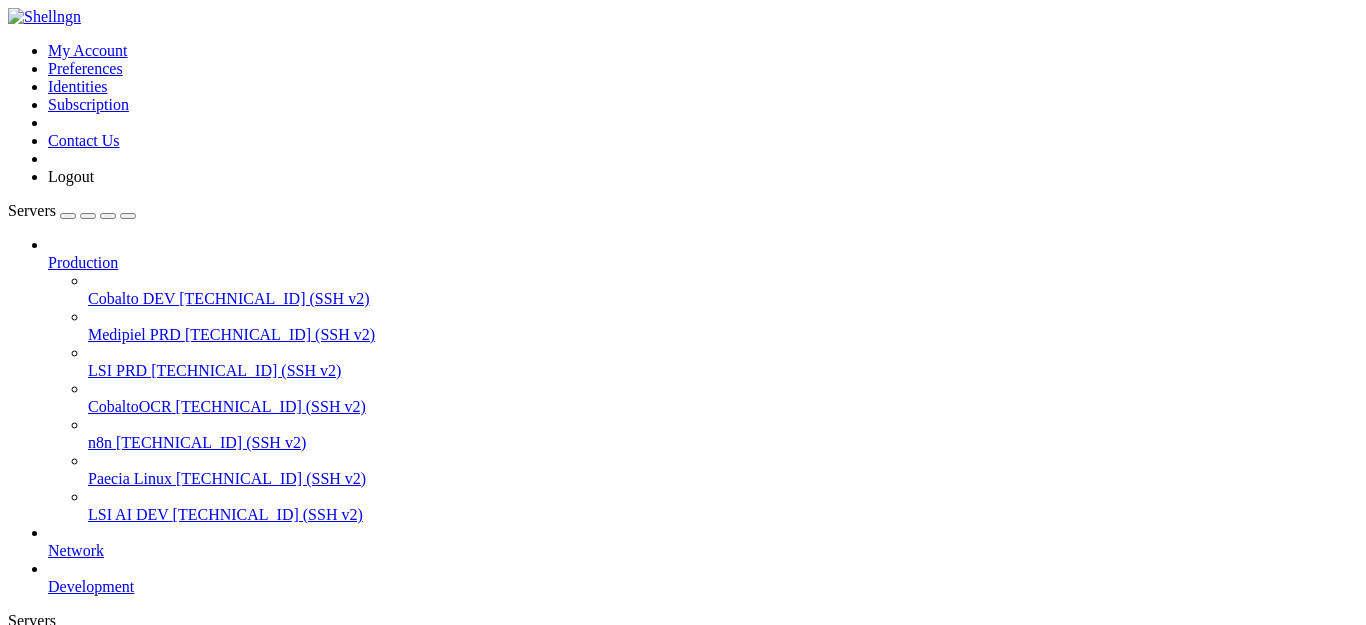 click on "  Start a Session
Select a server to start a session via SSH, SFTP, RDP, VNC or Telnet.   -or-
Add Server" at bounding box center [683, 684] 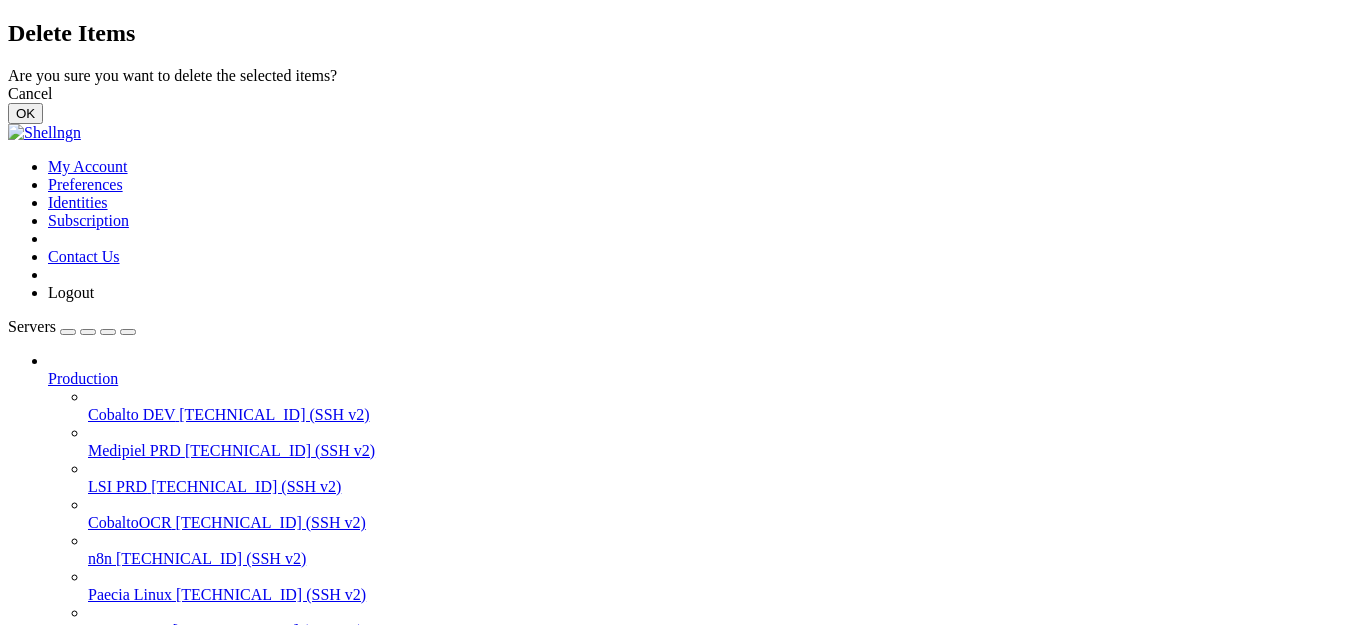 click on "OK" at bounding box center (25, 113) 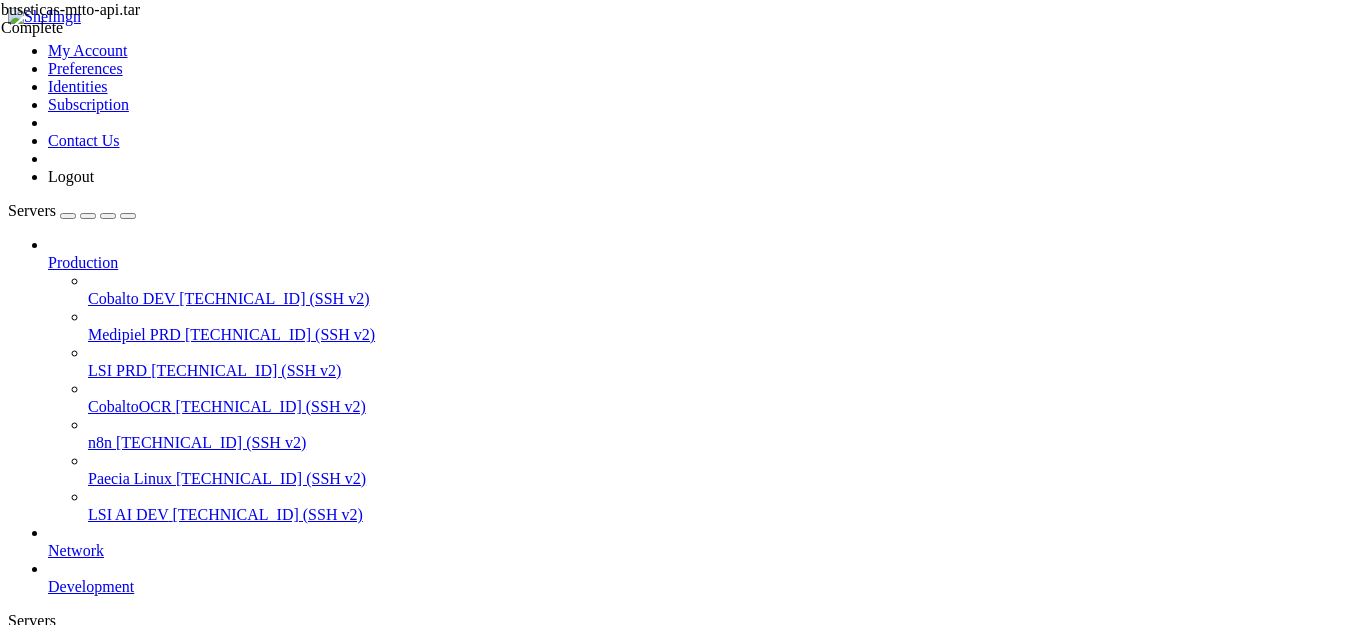 click on "Name Size Modified Perm.
  .. d---------   Docker 4 KB 15/7/2025, 9:35:33 a. m. drwxr-xr-x
  logs 4 KB 11/7/2025, 11:15:31 a. m. drwxr-xr-x
  deploy-remote.sh 2 KB 11/7/2025, 11:36:12 a. m. -rwxr-xr-x
  docker-compose.yml 695 Bytes 11/7/2025, 11:36:13 a. m. -rw-r--r--" at bounding box center [683, 1352] 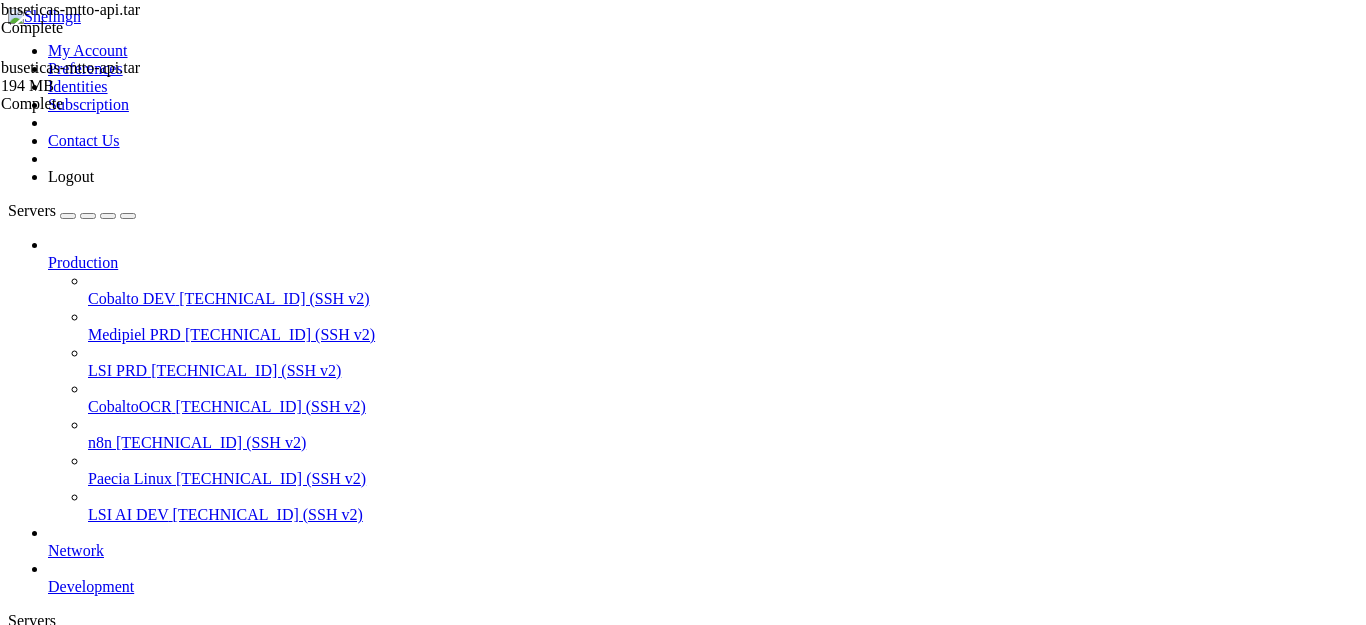 click on "Cobalto DEV" at bounding box center (92, 654) 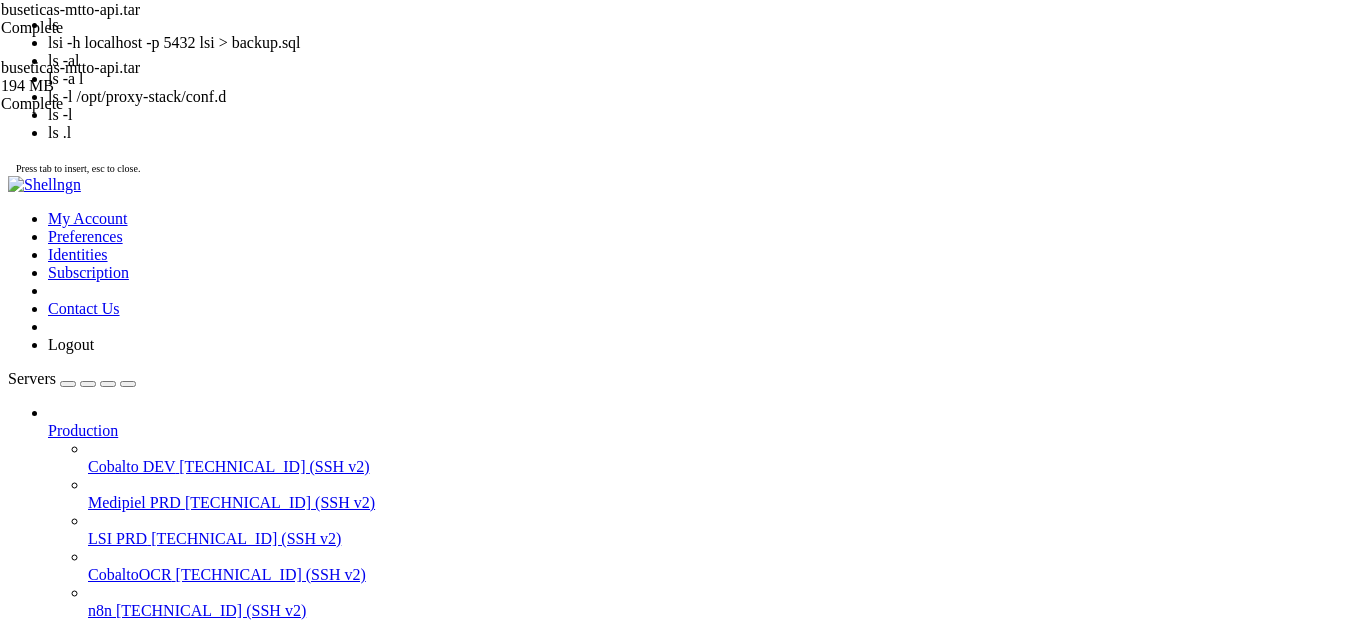 scroll, scrollTop: 18853, scrollLeft: 0, axis: vertical 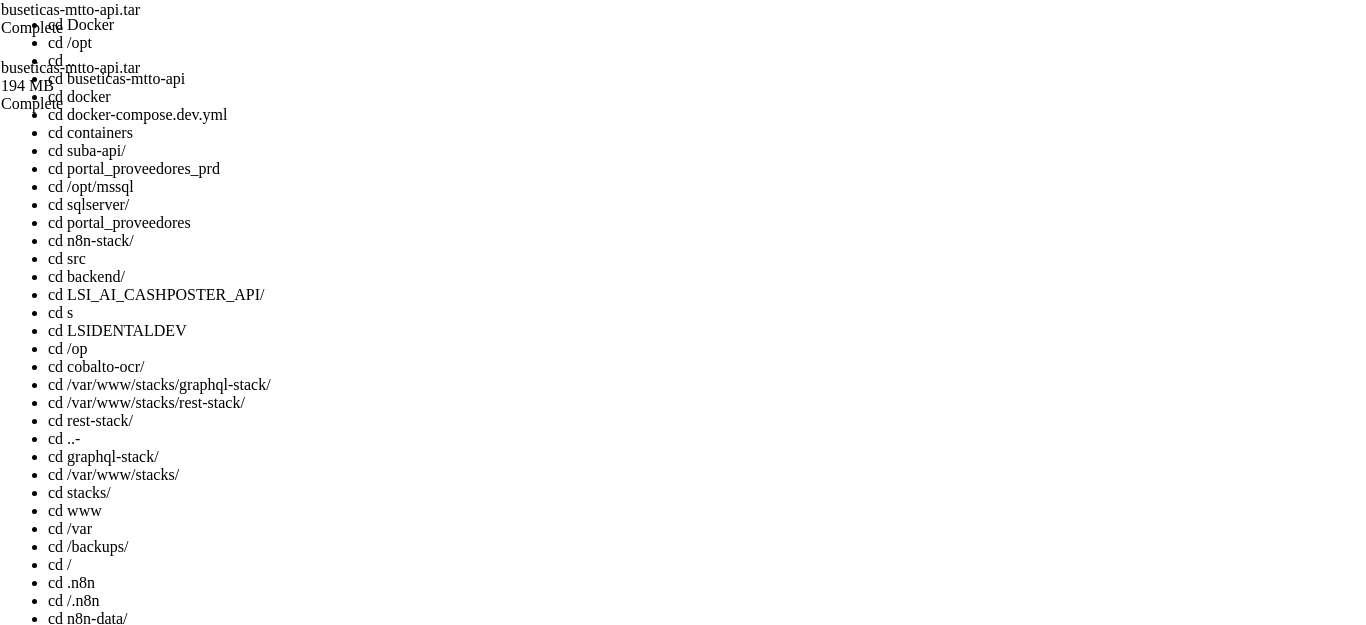 drag, startPoint x: 155, startPoint y: 2652, endPoint x: 16, endPoint y: 2653, distance: 139.0036 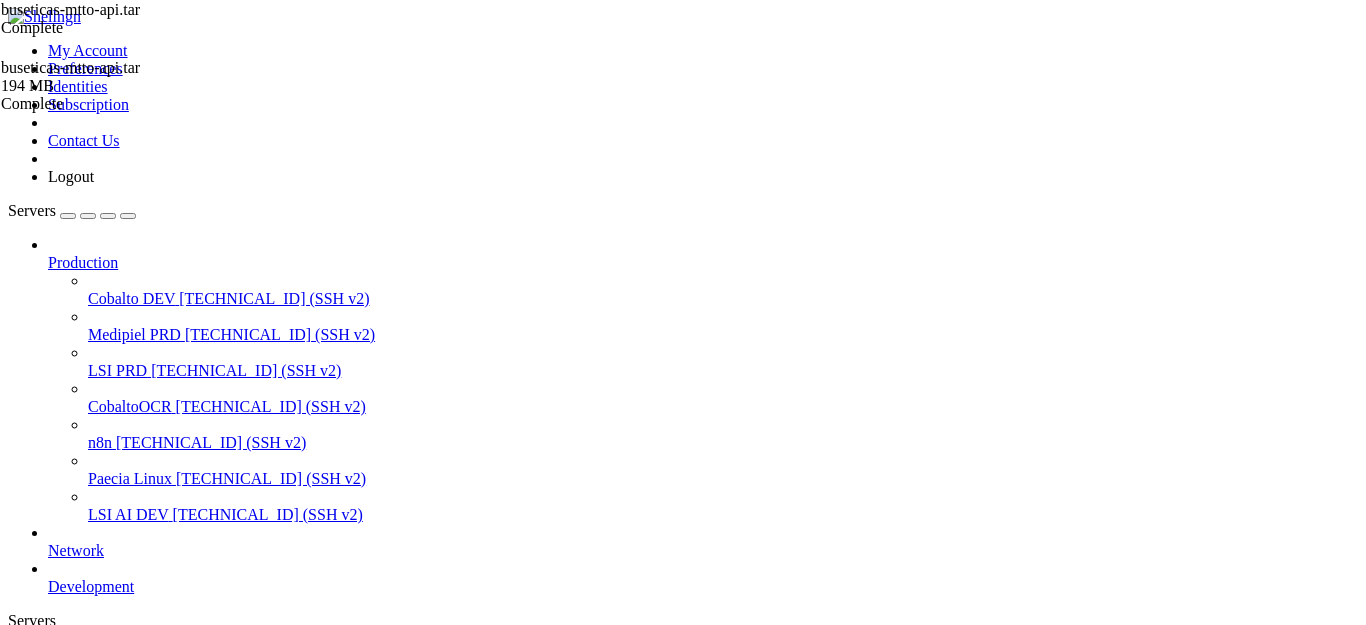 click at bounding box center [12, 1037] 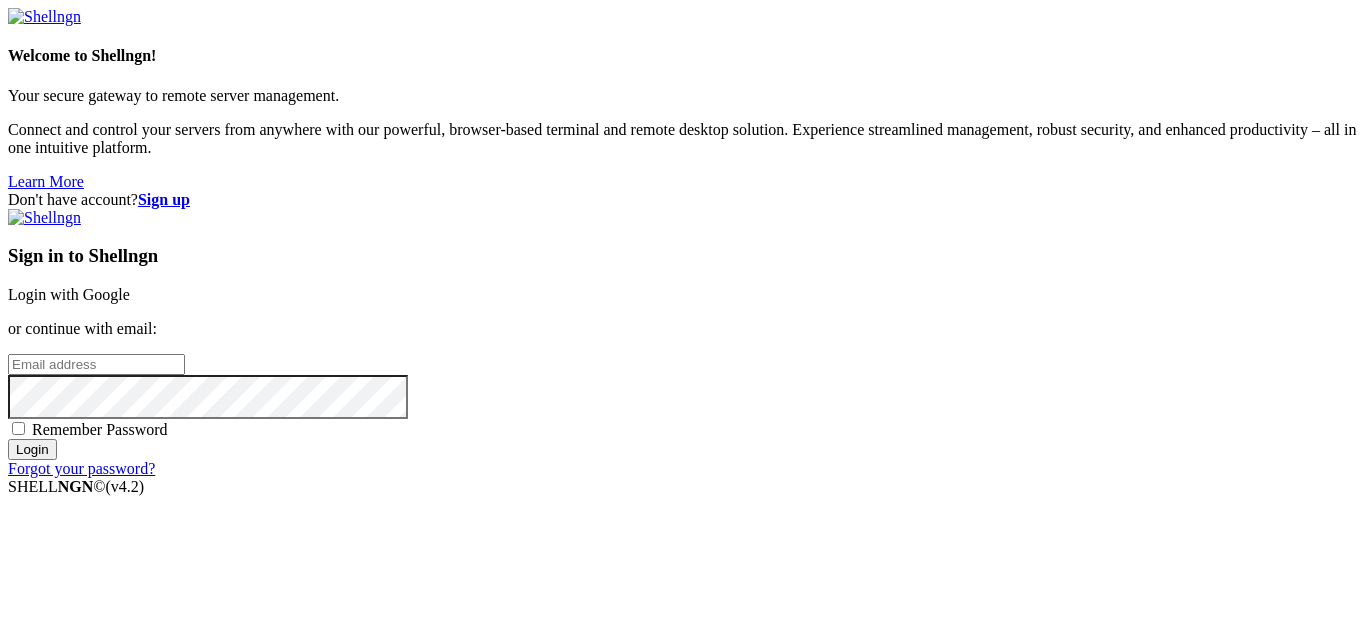 scroll, scrollTop: 0, scrollLeft: 0, axis: both 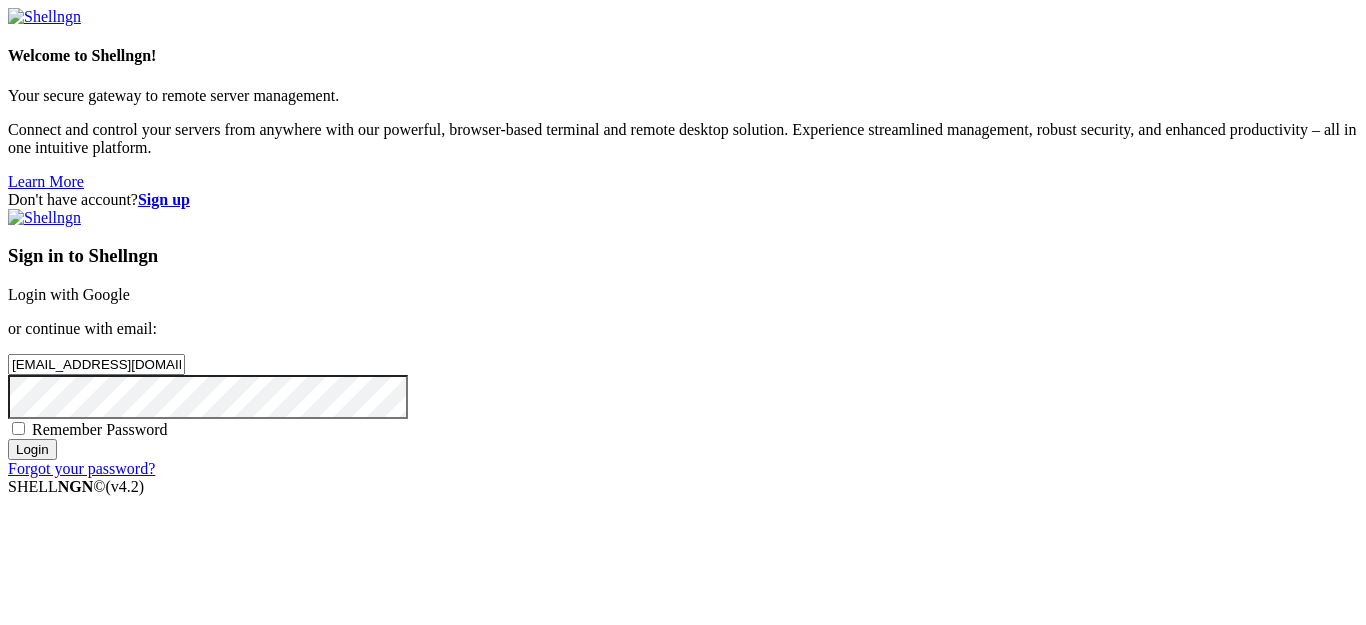 click on "Login" at bounding box center (32, 449) 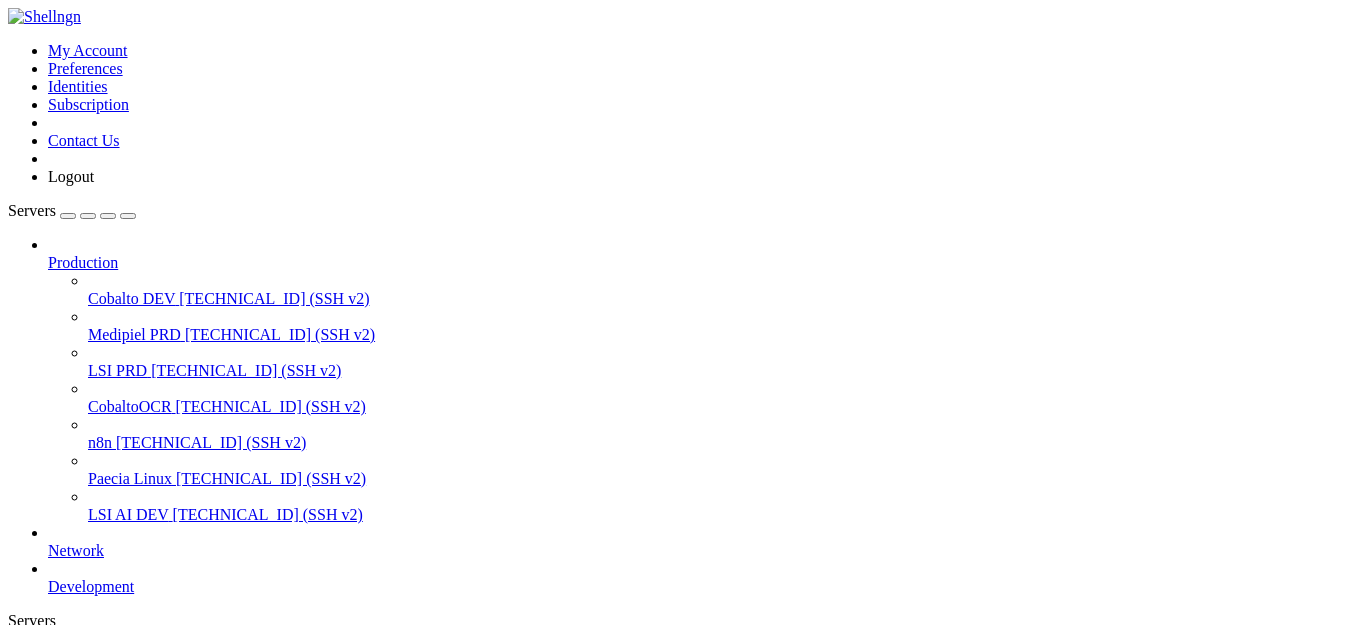 click on "Cobalto DEV" at bounding box center [131, 298] 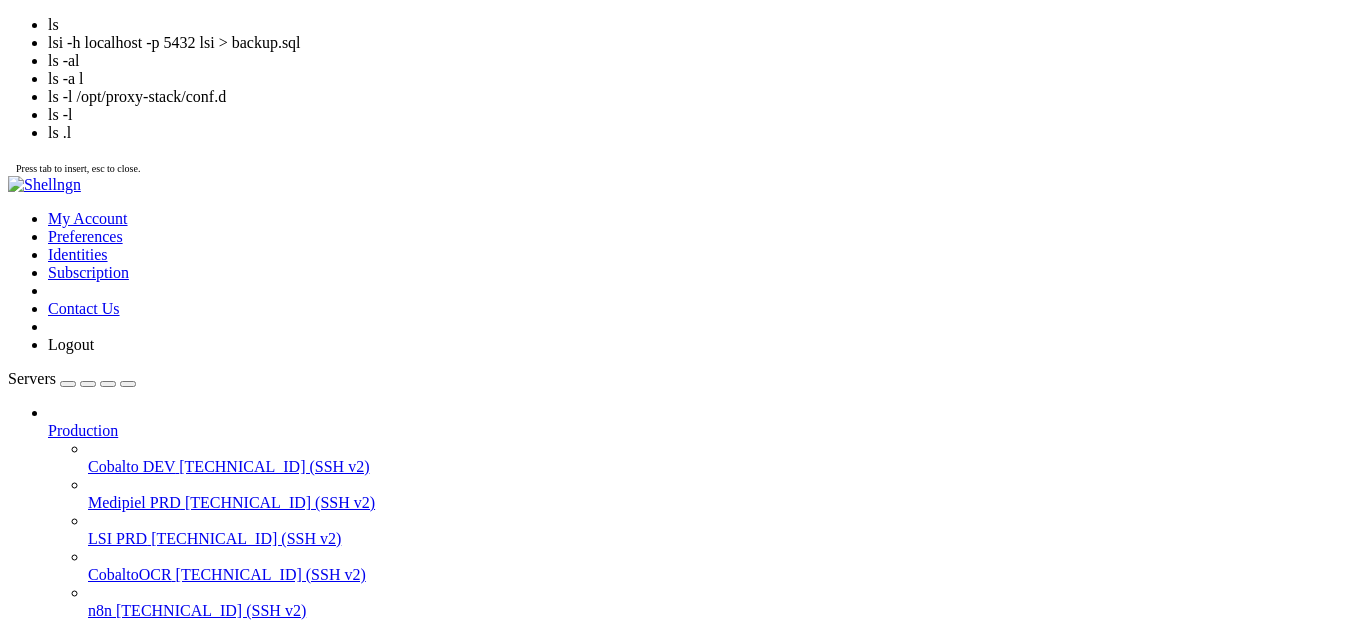 scroll, scrollTop: 68, scrollLeft: 0, axis: vertical 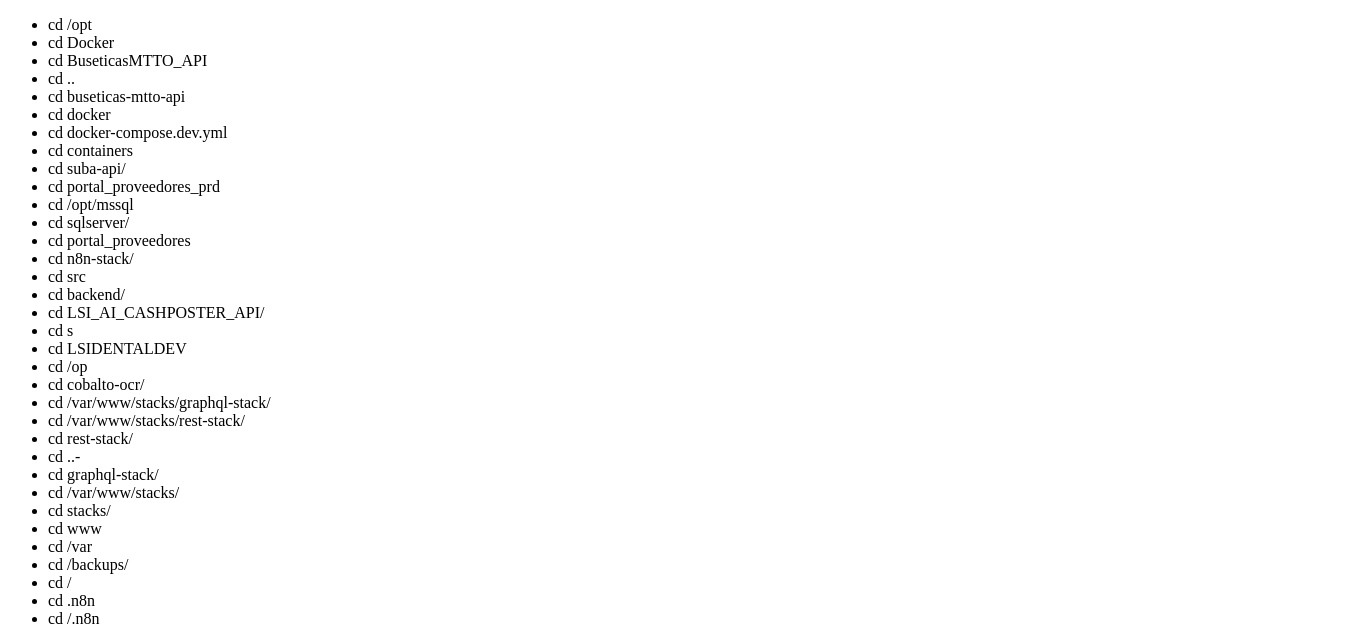 drag, startPoint x: 18, startPoint y: 2669, endPoint x: 160, endPoint y: 2669, distance: 142 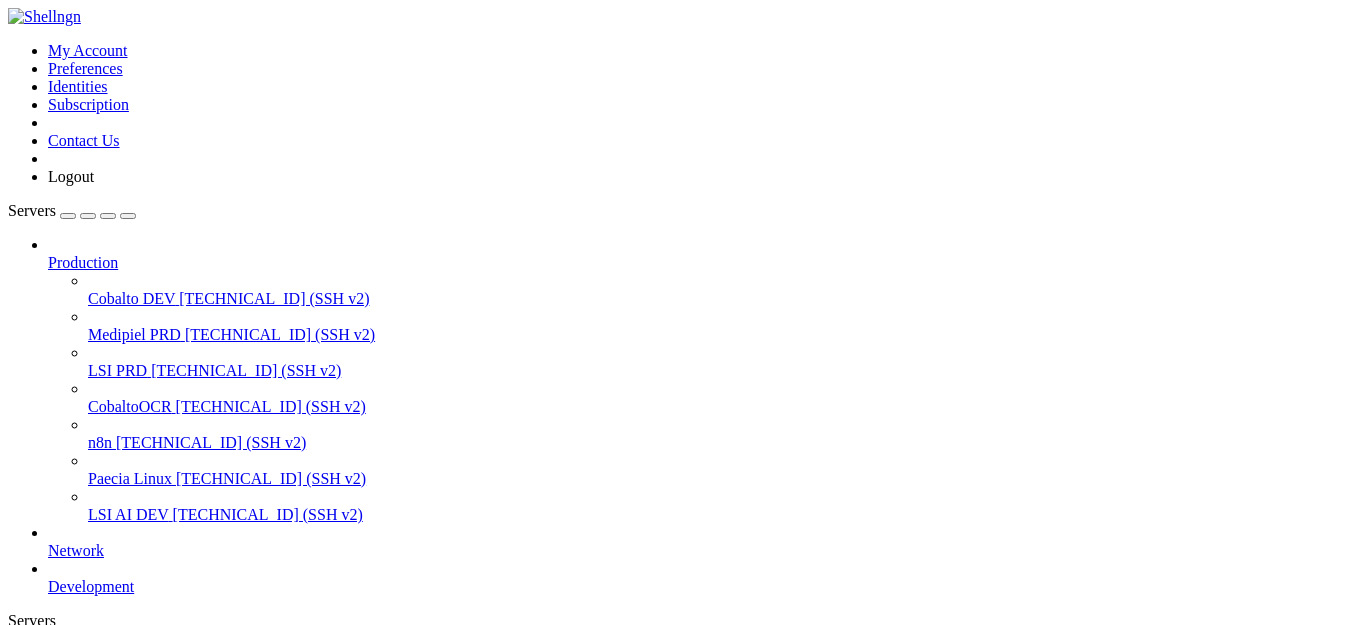 scroll, scrollTop: 9, scrollLeft: 2, axis: both 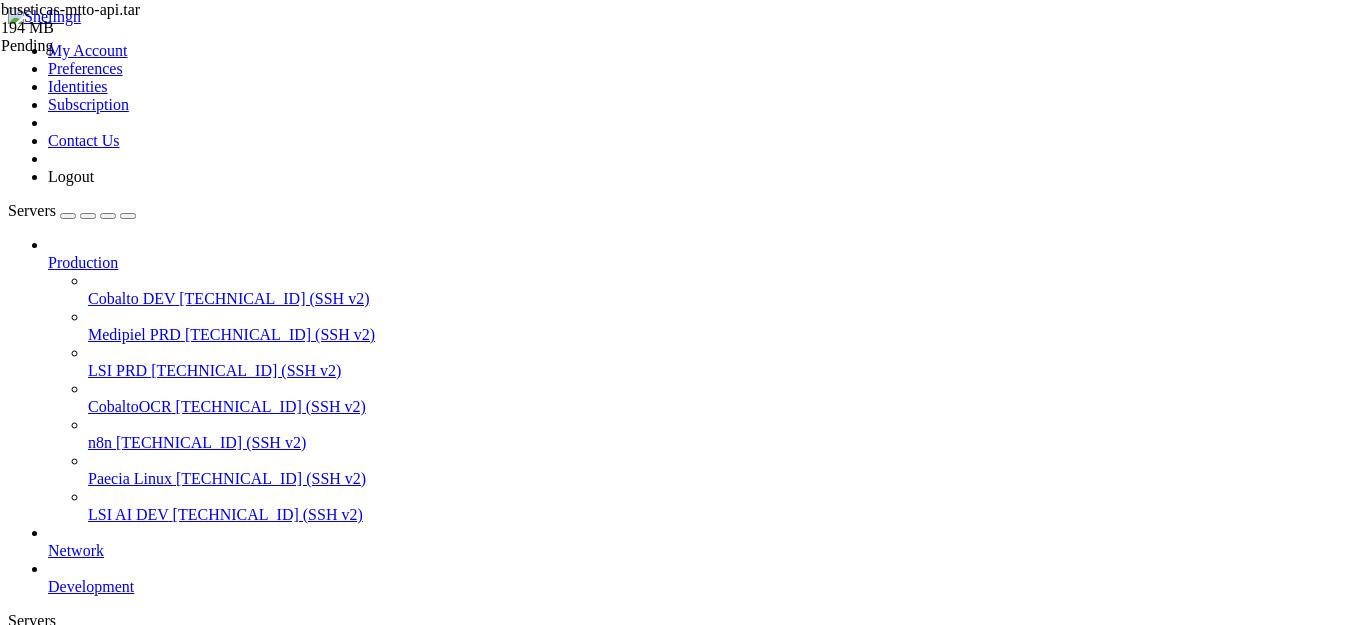 click on "Reconnect" at bounding box center (48, 1655) 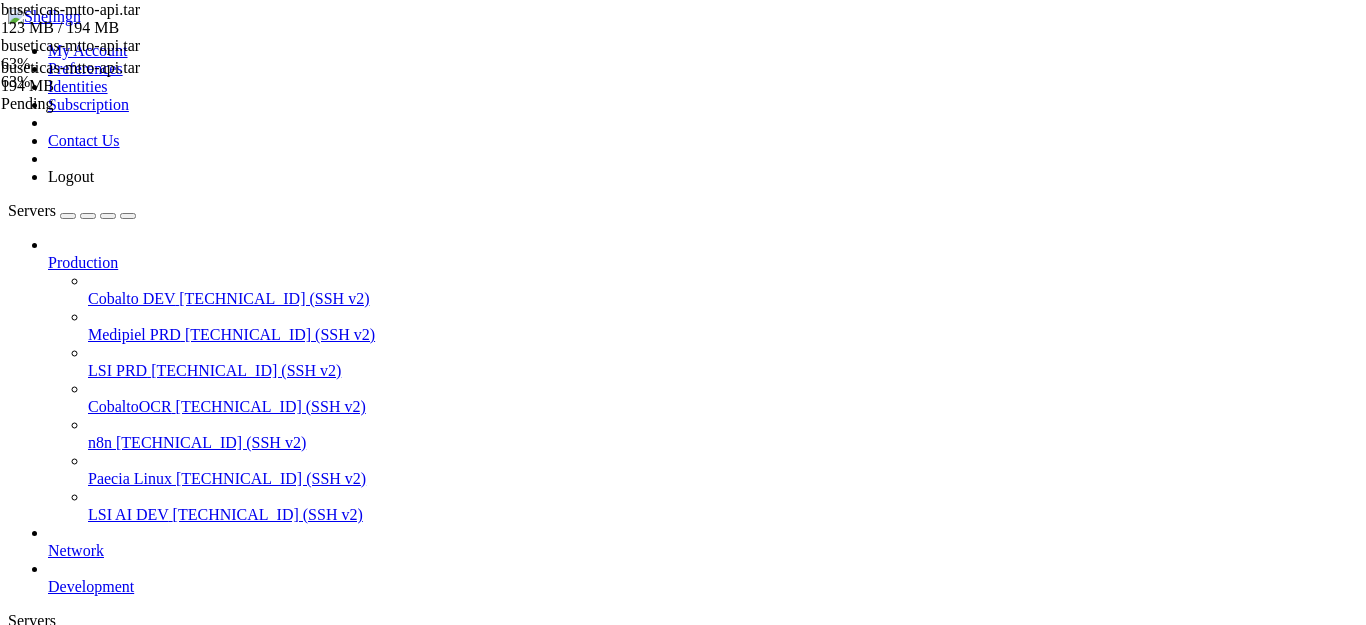 click on "Name Size Modified Perm.
  .. d---------   Docker 4 KB 15/7/2025, 9:35:33 a. m. drwxr-xr-x
  logs 4 KB 11/7/2025, 11:15:31 a. m. drwxr-xr-x
  deploy-remote.sh 2 KB 15/7/2025, 3:19:46 p. m. -rwxr-xr-x
  docker-compose.yml 255 Bytes 15/7/2025, 3:19:47 p. m. -rw-r--r--" at bounding box center [683, 1352] 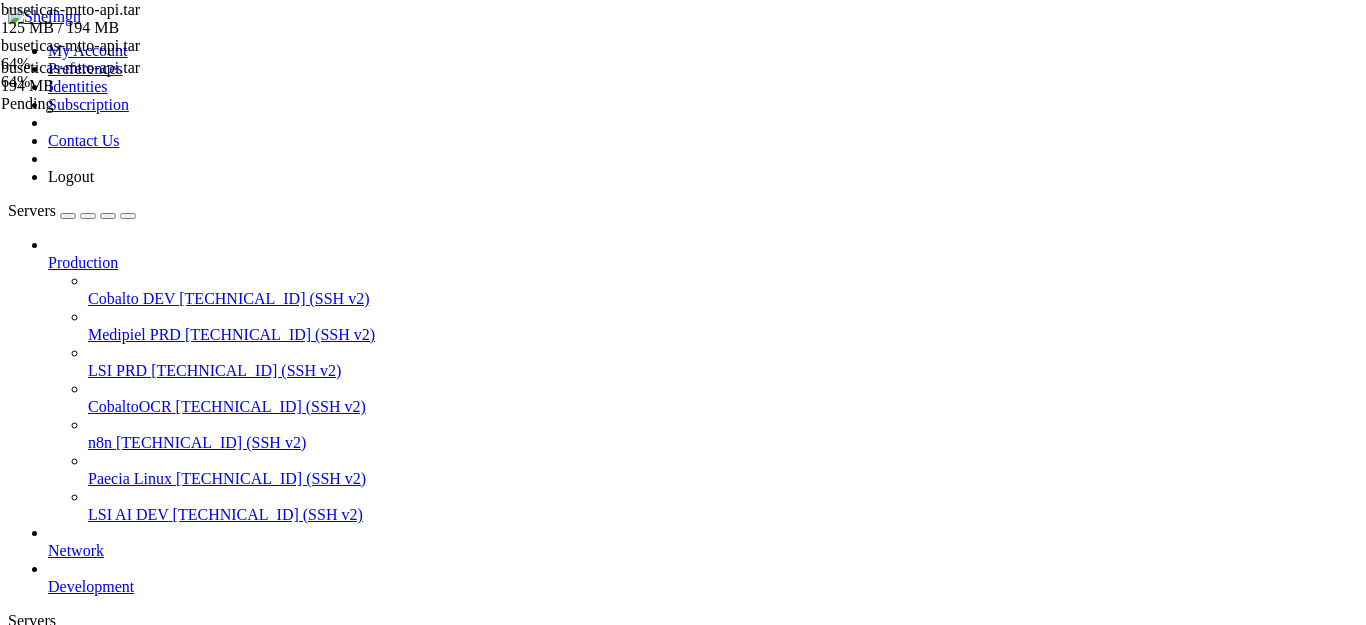 click on "Cobalto DEV" at bounding box center (92, 654) 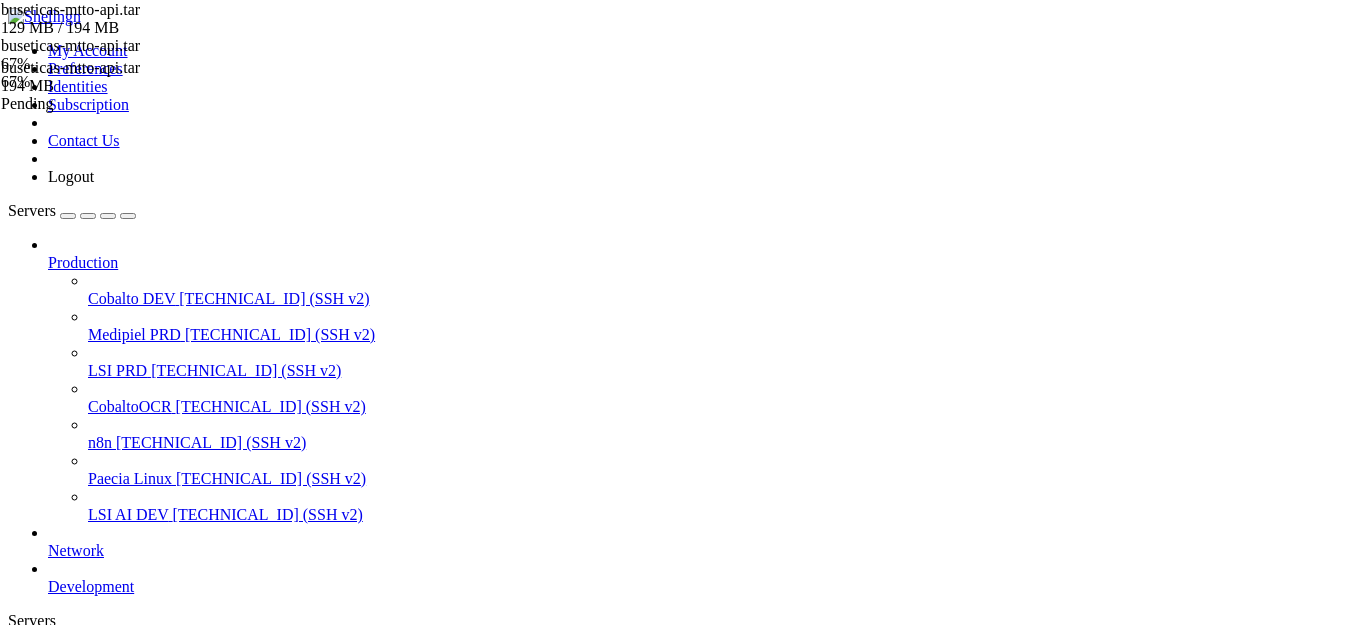 click on "Cobalto DEV
" at bounding box center (703, 700) 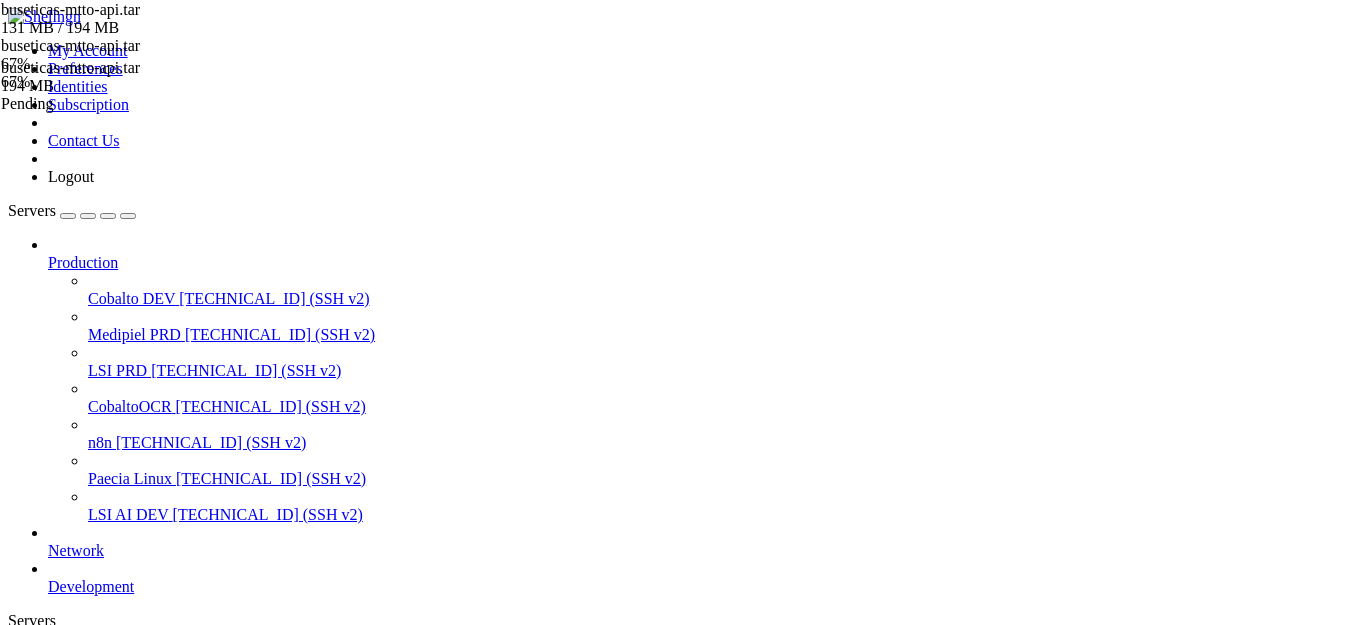 click on "  .." at bounding box center [230, 1131] 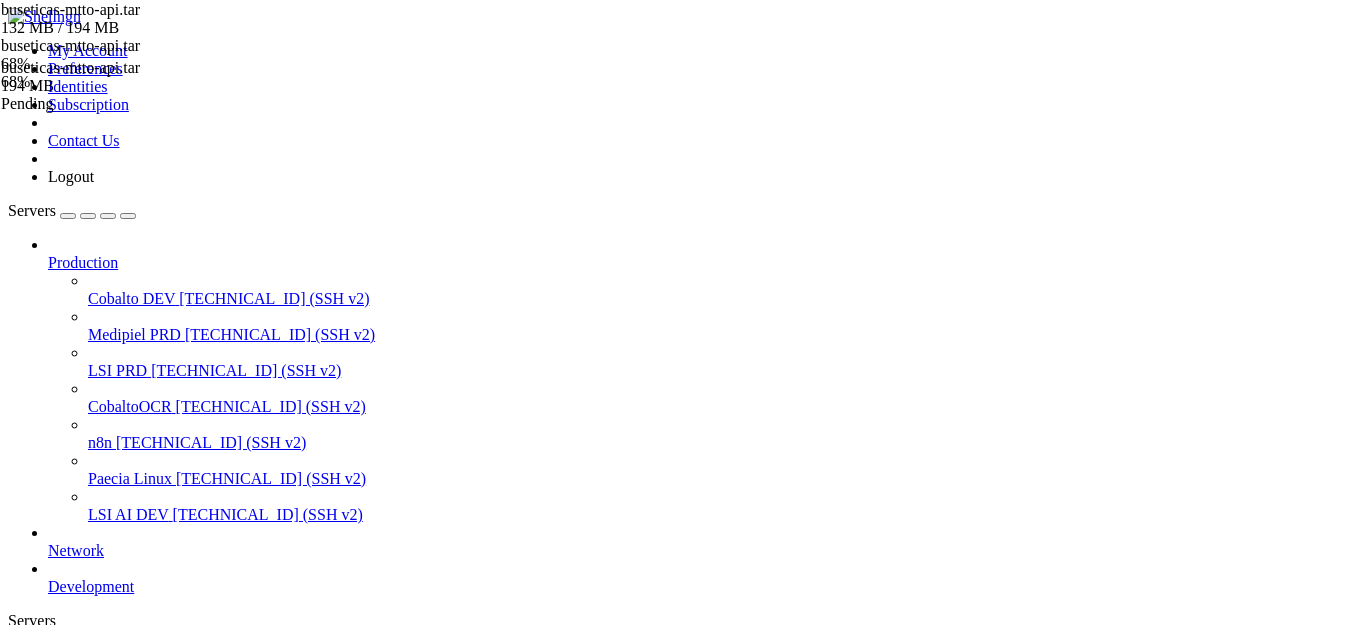 click on "  BuseticasMTTO_API" at bounding box center [84, 1174] 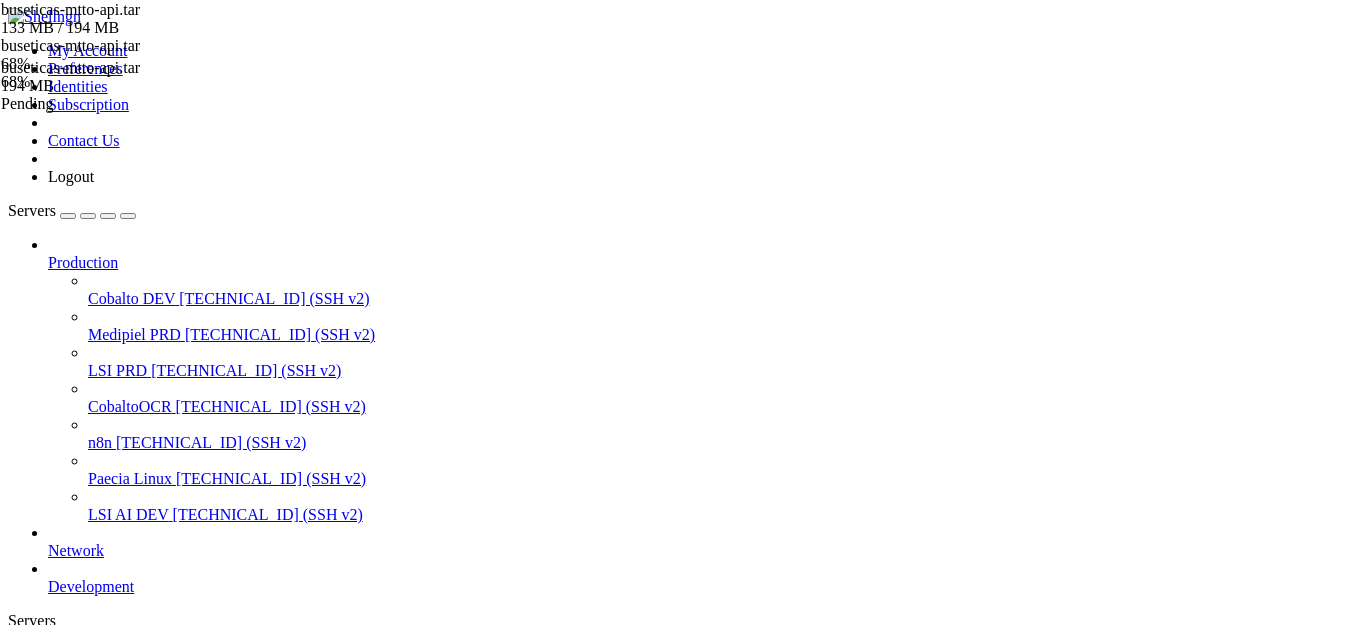 click on "  BuseticasMTTO_API" at bounding box center [84, 1174] 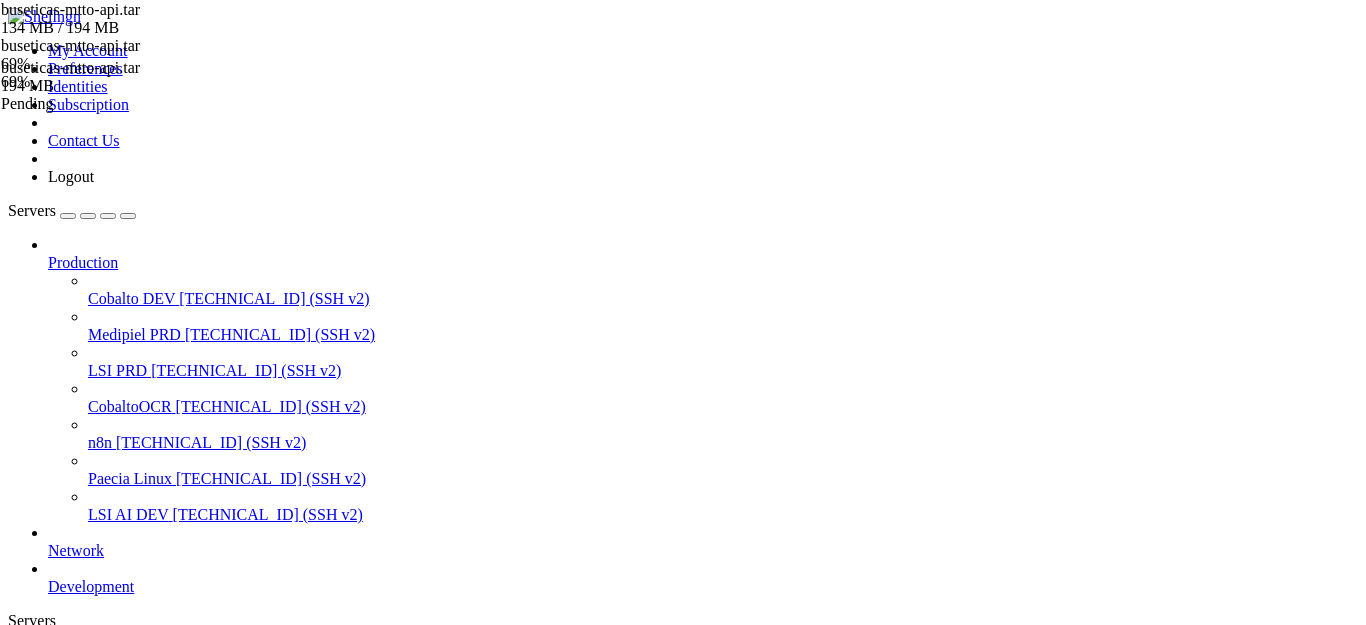 click on "  src" at bounding box center [23, 1218] 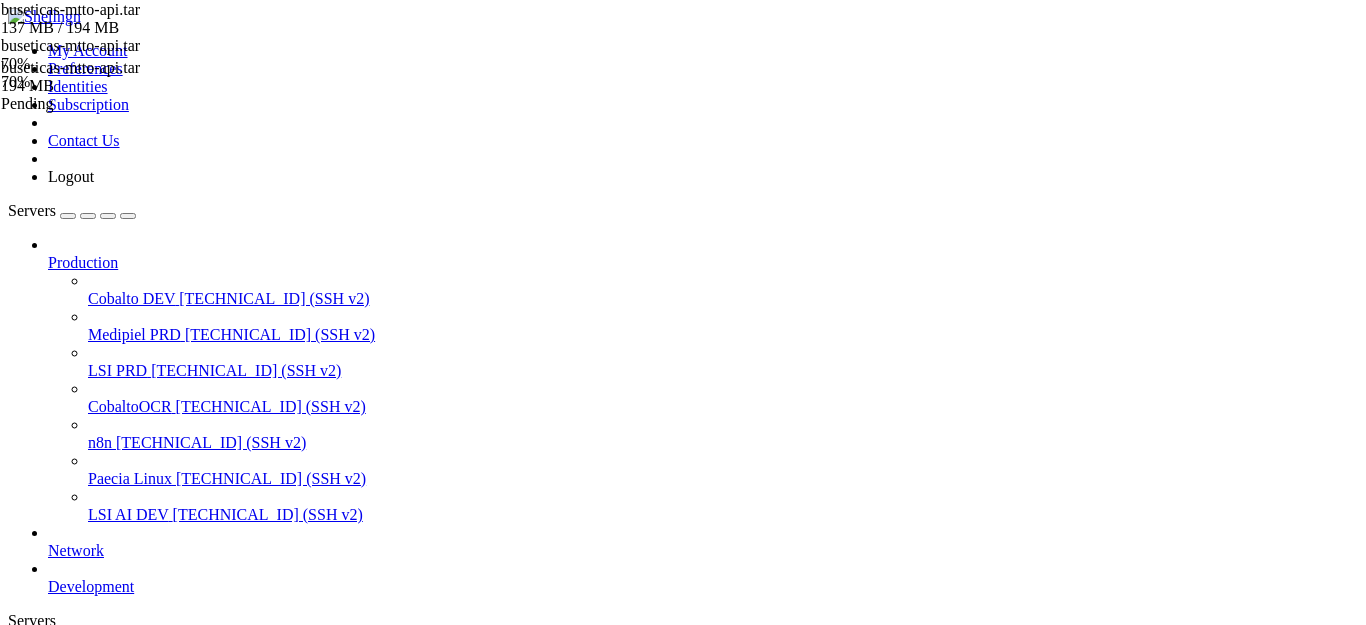 click on "Cobalto DEV" at bounding box center (92, 654) 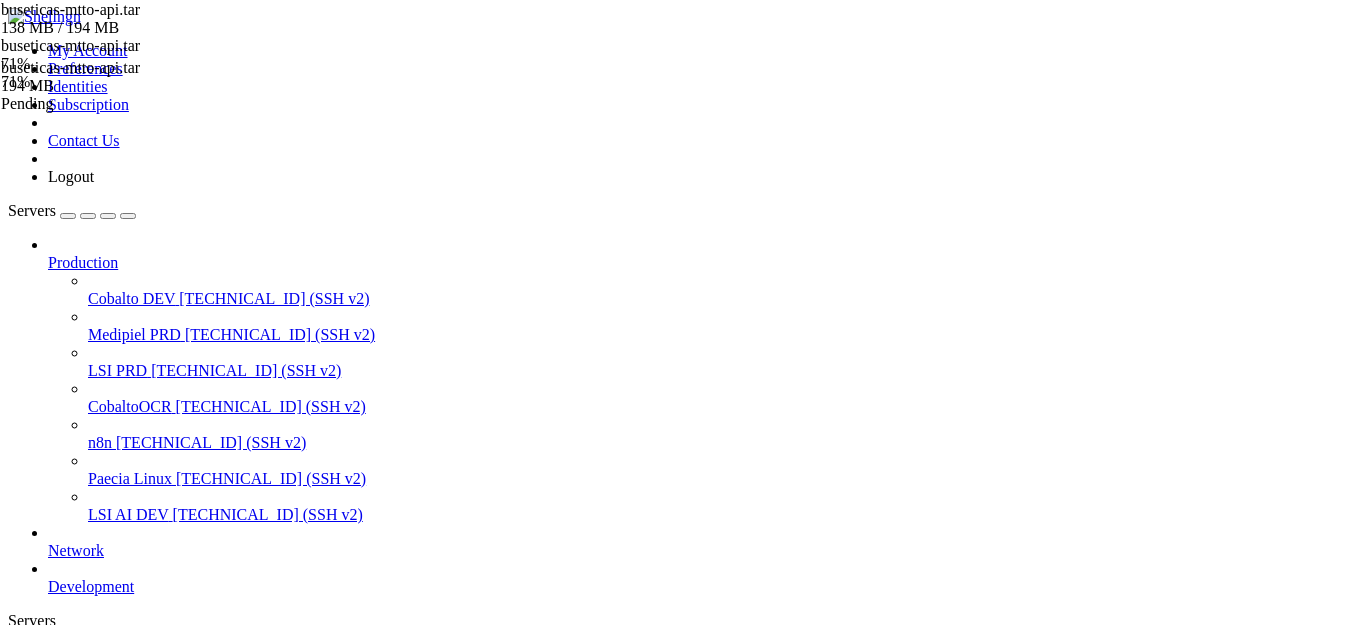 click at bounding box center (48, 690) 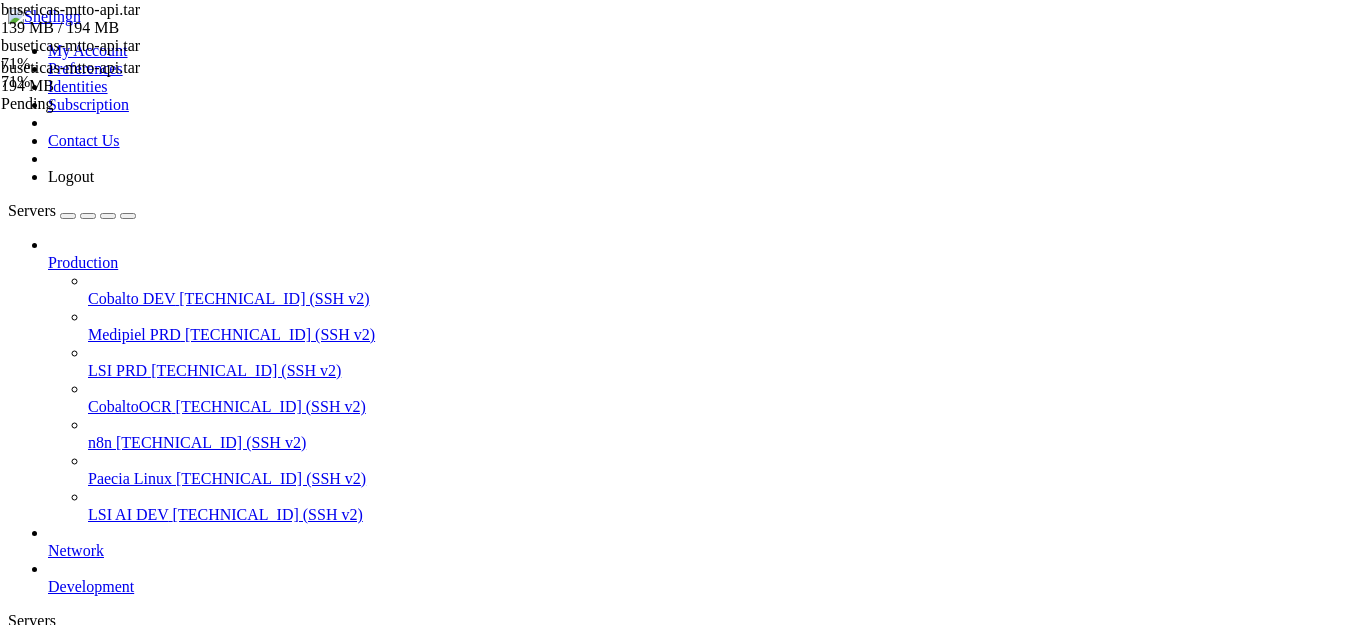 click on "  .." at bounding box center (18, 1130) 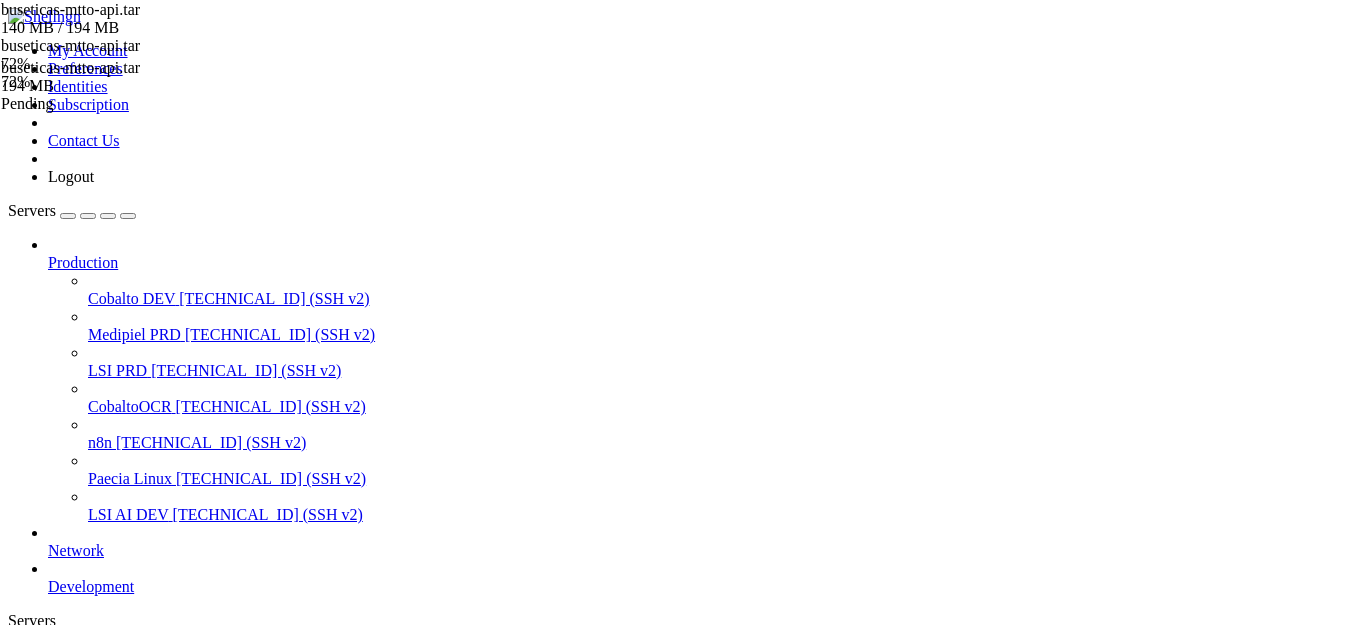 click on "  .." at bounding box center [18, 1130] 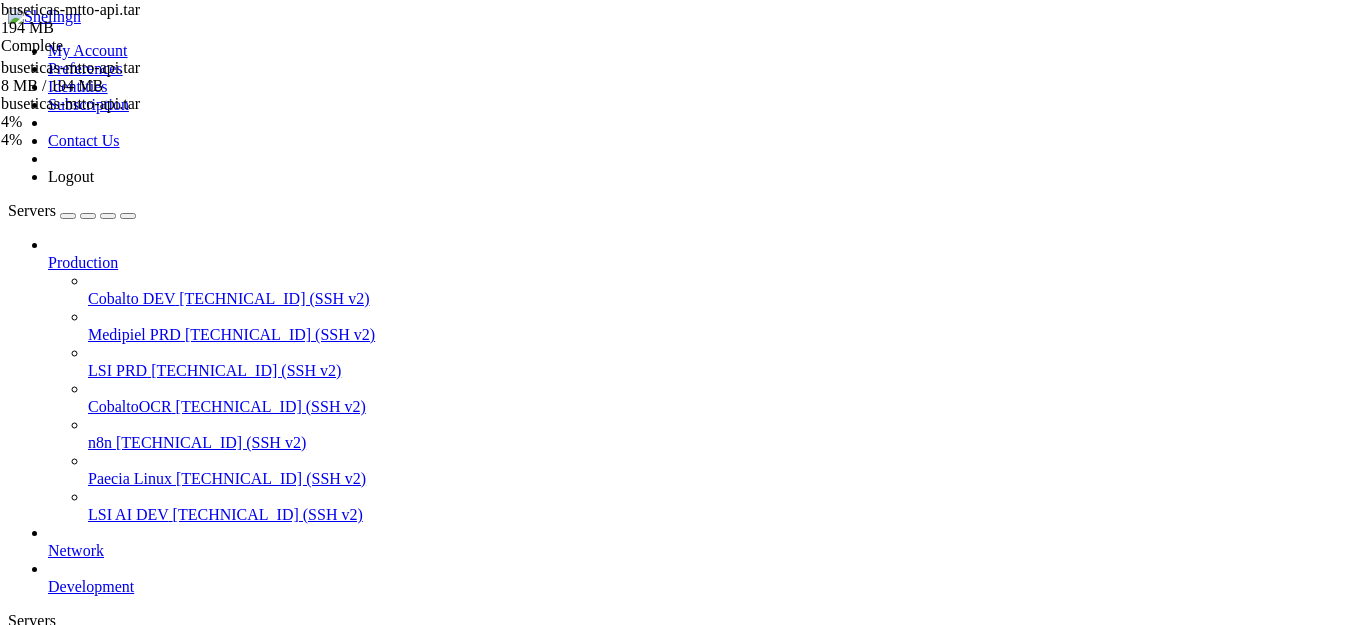 click on "Cobalto DEV
" at bounding box center [703, 664] 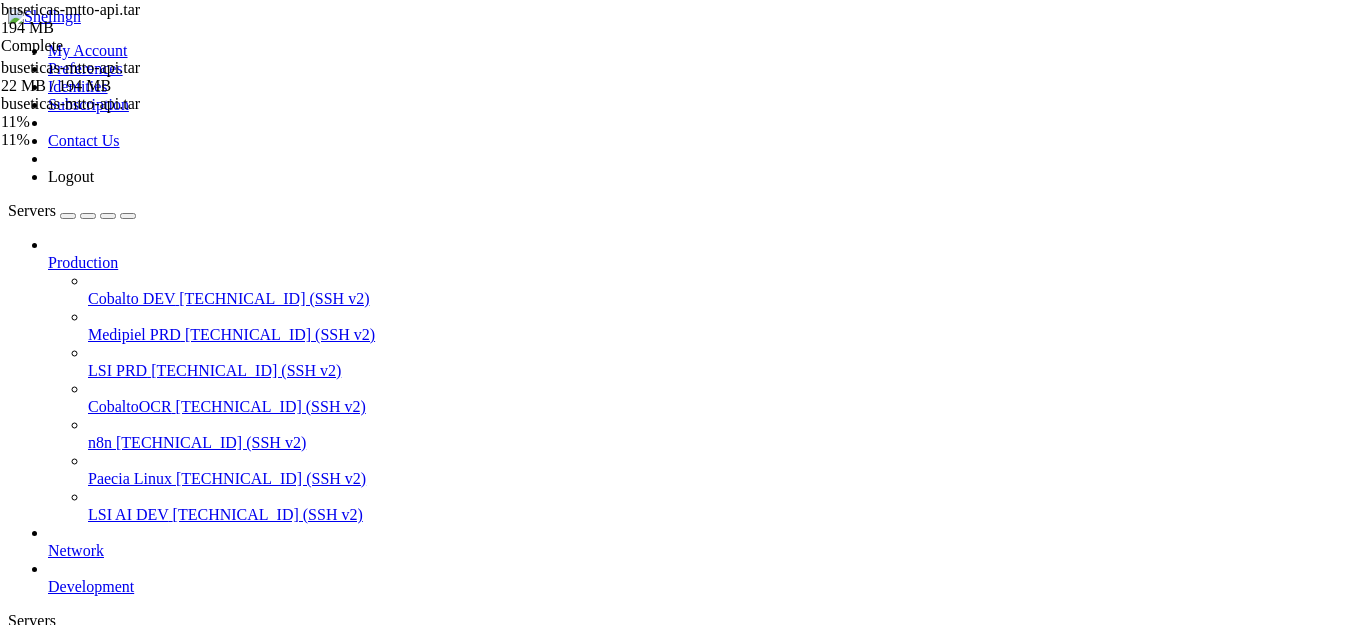 drag, startPoint x: 980, startPoint y: 1510, endPoint x: 523, endPoint y: 1510, distance: 457 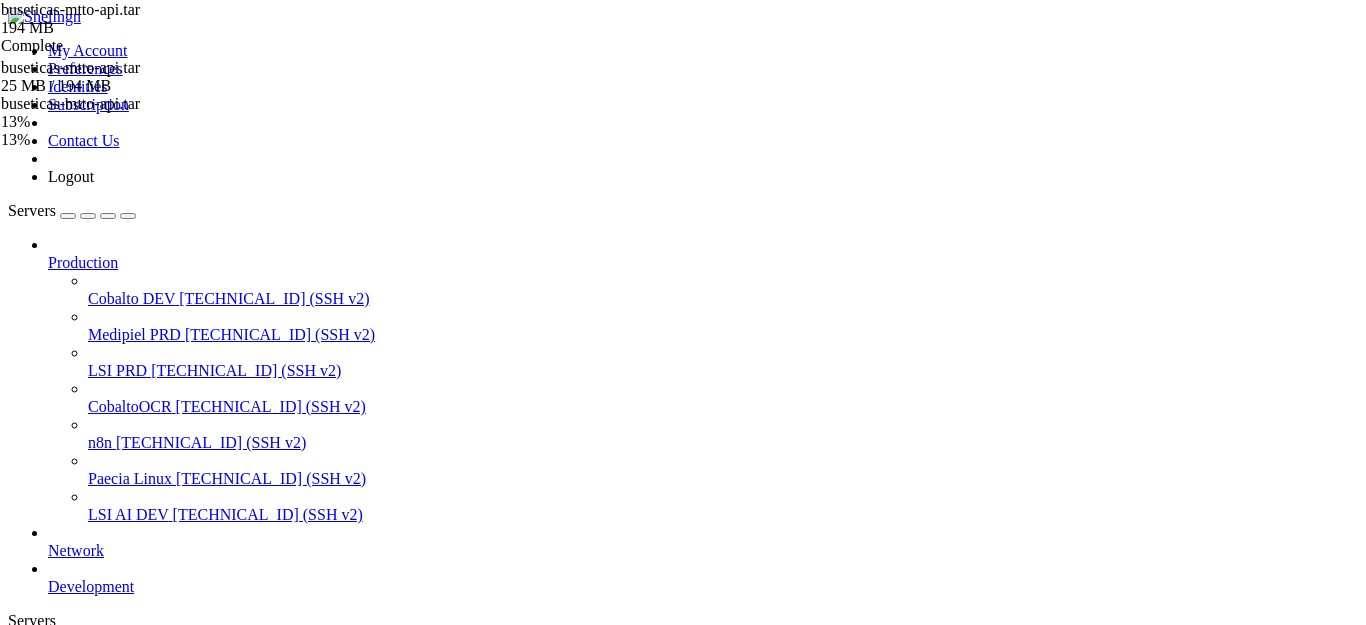 drag, startPoint x: 523, startPoint y: 1510, endPoint x: 373, endPoint y: 1523, distance: 150.56229 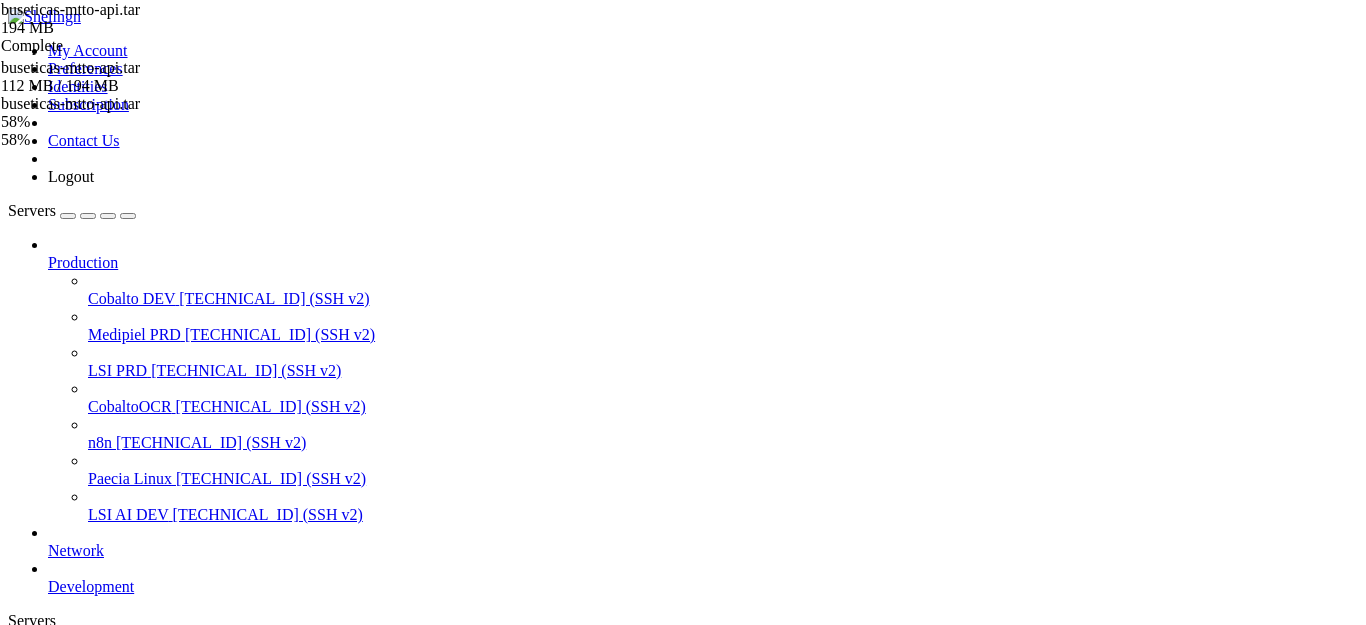 click on "Cobalto DEV
" at bounding box center [703, 700] 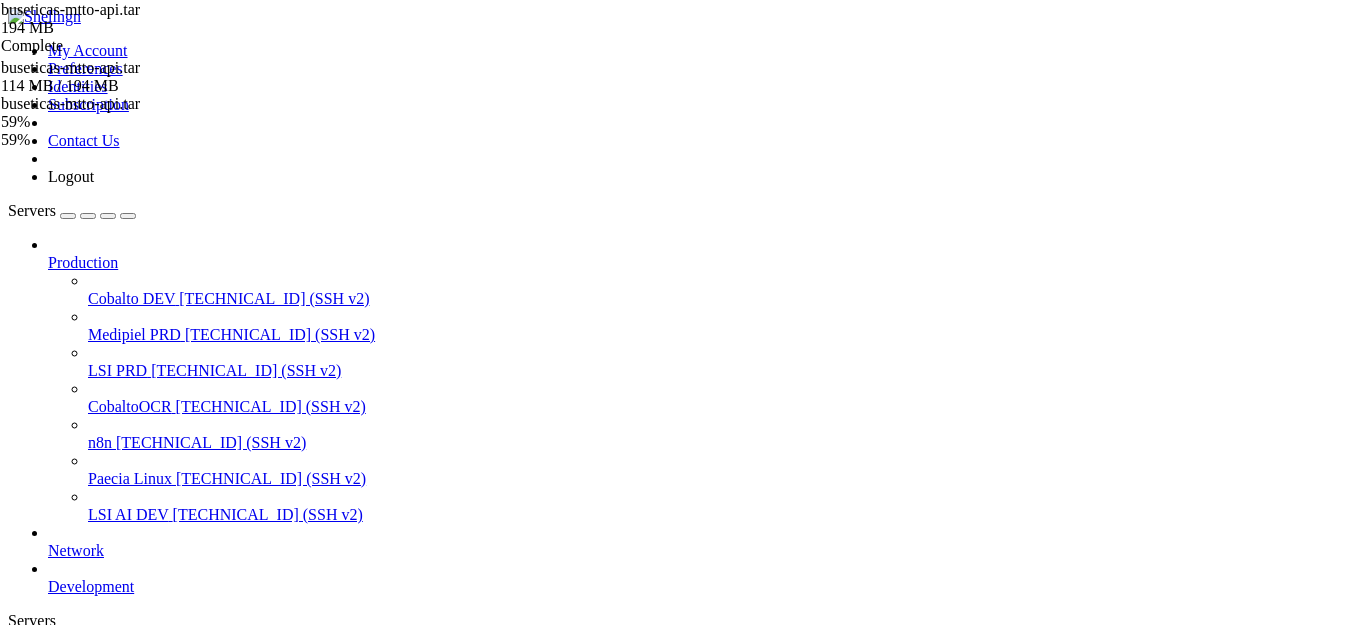 click on "Name Size Modified Perm.
  .. d---------   buseticas-mtto-api 4 KB 15/7/2025, 3:50:12 p. m. drwx------
  BuseticasMTTO_API 4 KB 11/7/2025, 12:19:20 p. m. drwxr-xr-x
  containerd 4 KB 25/7/2024, 8:00:39 a. m. drwx--x--x
  digitalocean 4 KB 25/7/2024, 7:34:34 a. m. drwxr-xr-x
  suba-api 4 KB 15/7/2025, 6:20:35 a. m. drwxr-xr-x" at bounding box center [683, 1352] 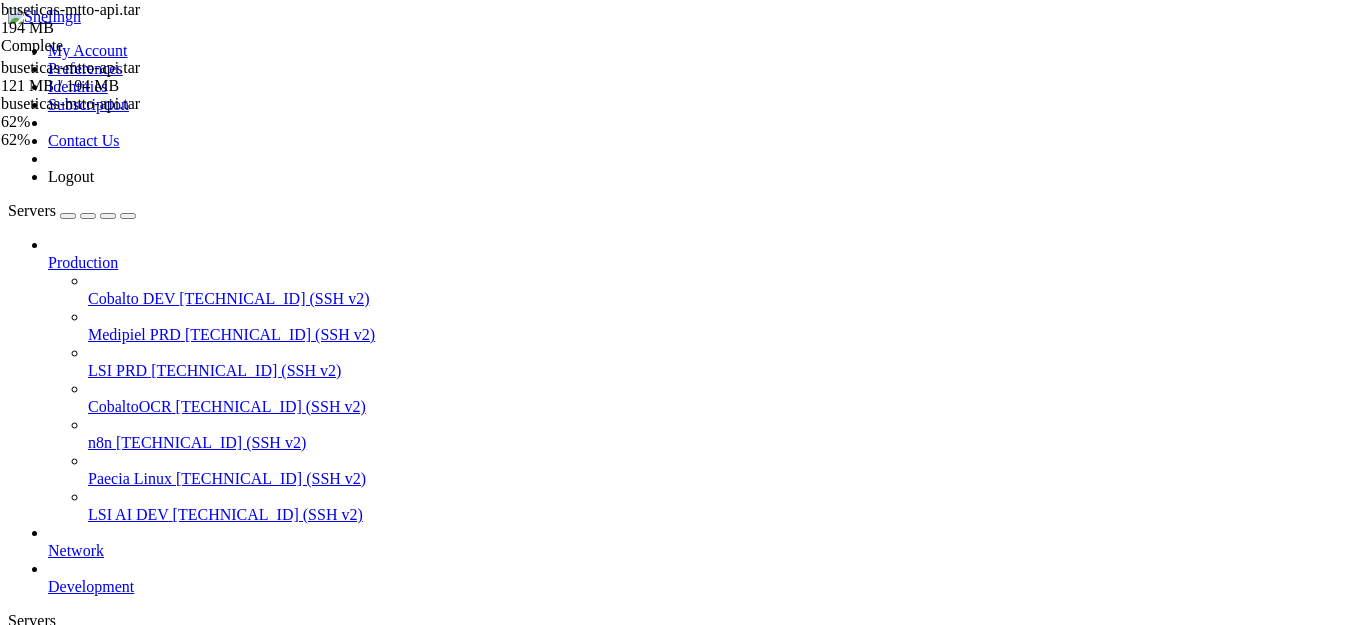 click on "buseticas-mtto-api.tar
121 MB / 194 MB
buseticas-mtto-api.tar
62%
62 %" at bounding box center [101, 104] 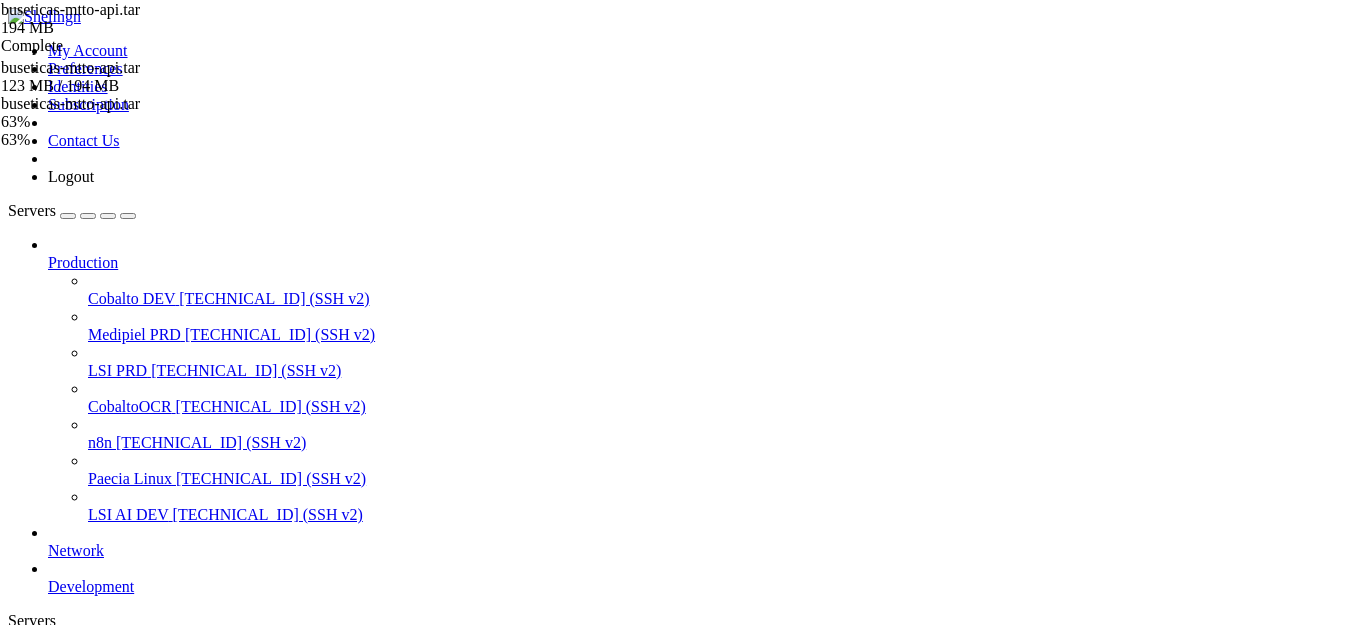 click on "Remove" at bounding box center [139, 1734] 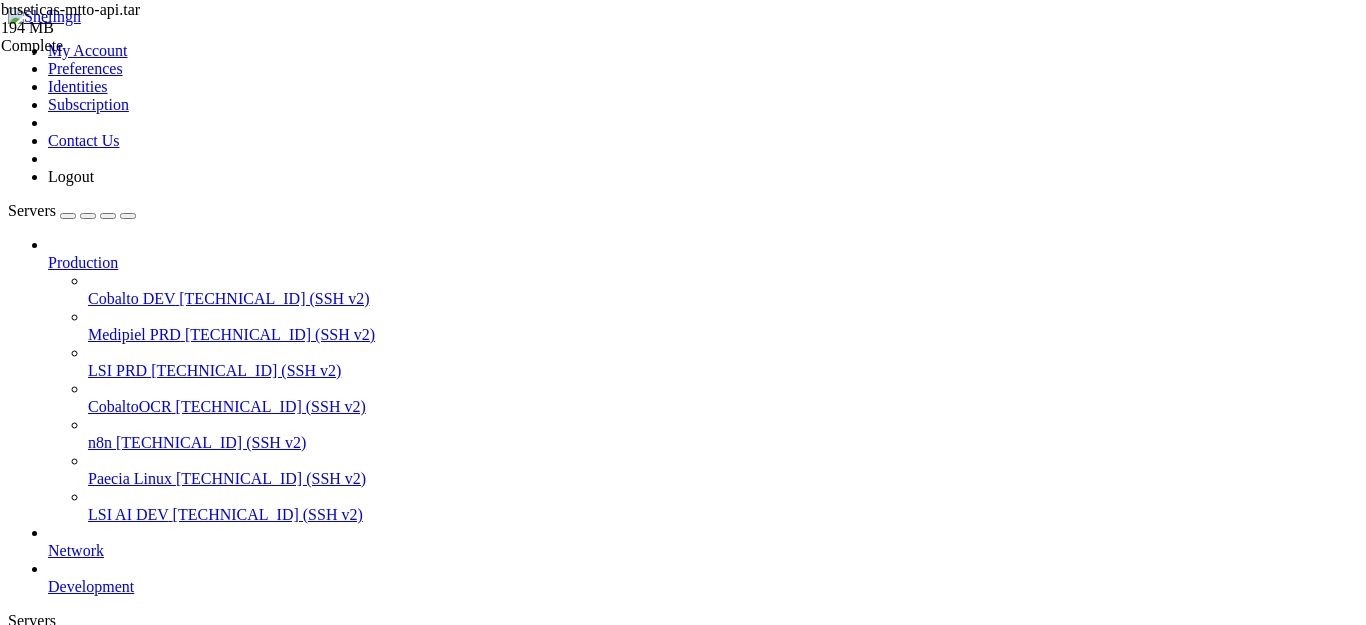 click on "  buseticas-mtto-api" at bounding box center [73, 1152] 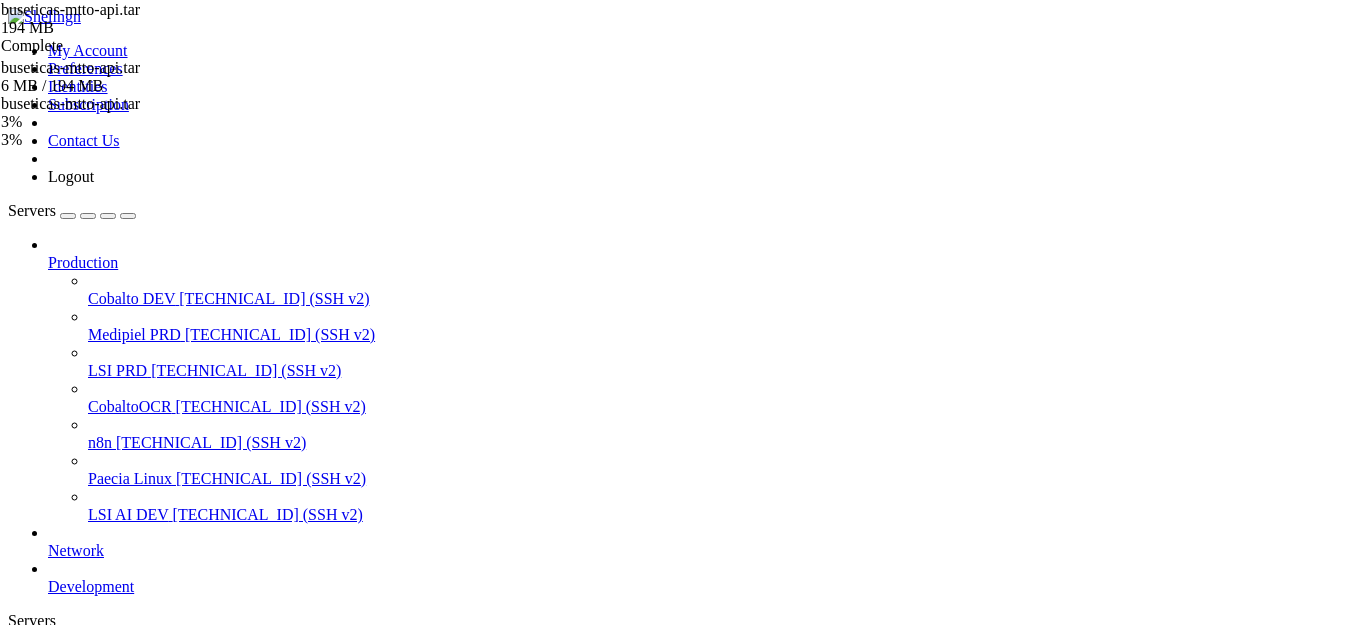 click on "  .." at bounding box center (230, 1131) 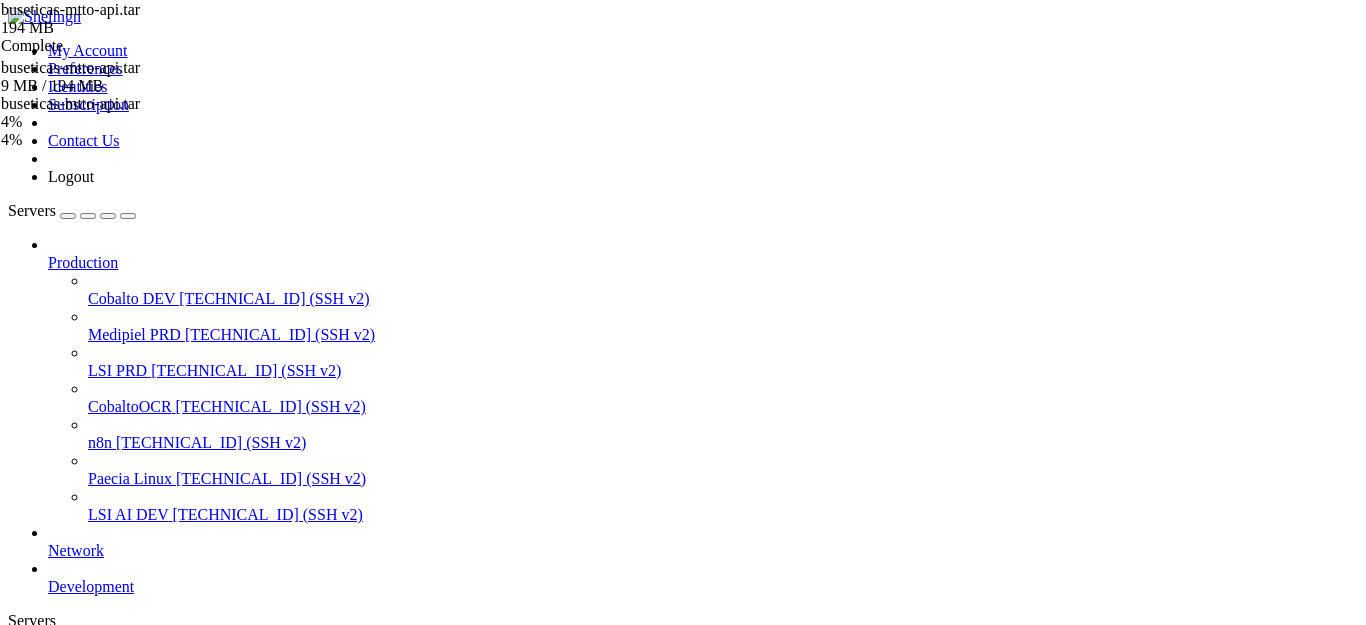 click on "  .." at bounding box center (18, 1130) 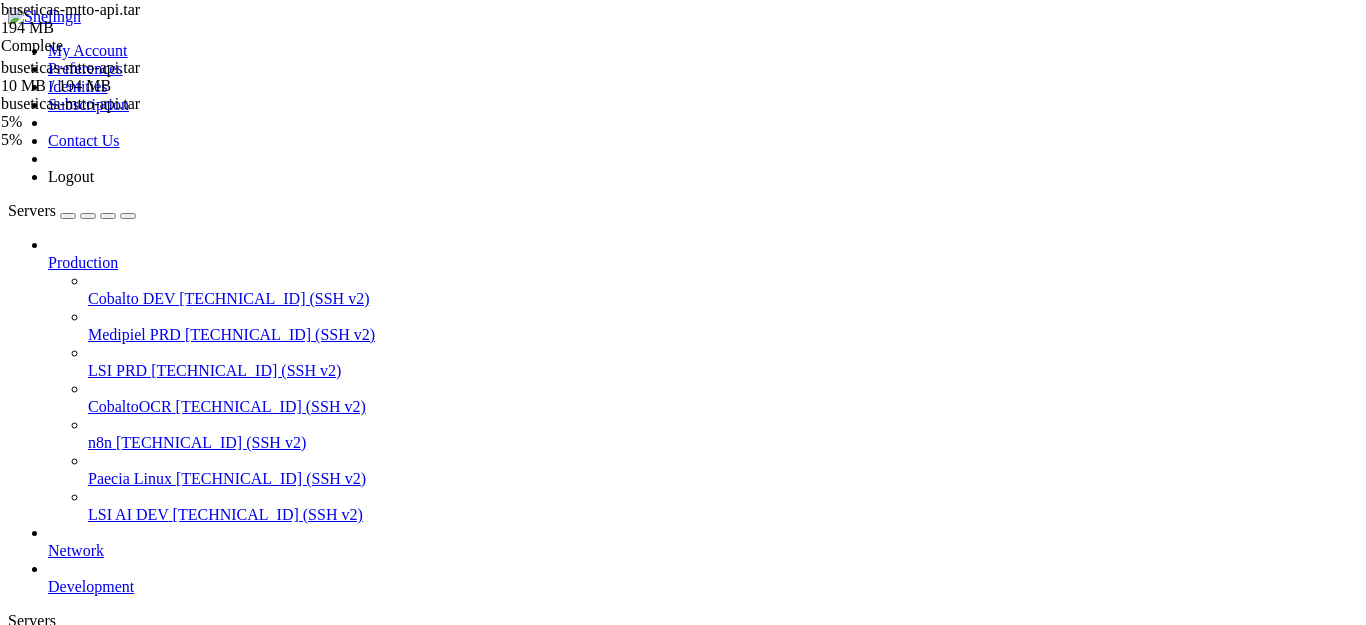 click on "  buseticas-mtto-api" at bounding box center (73, 1152) 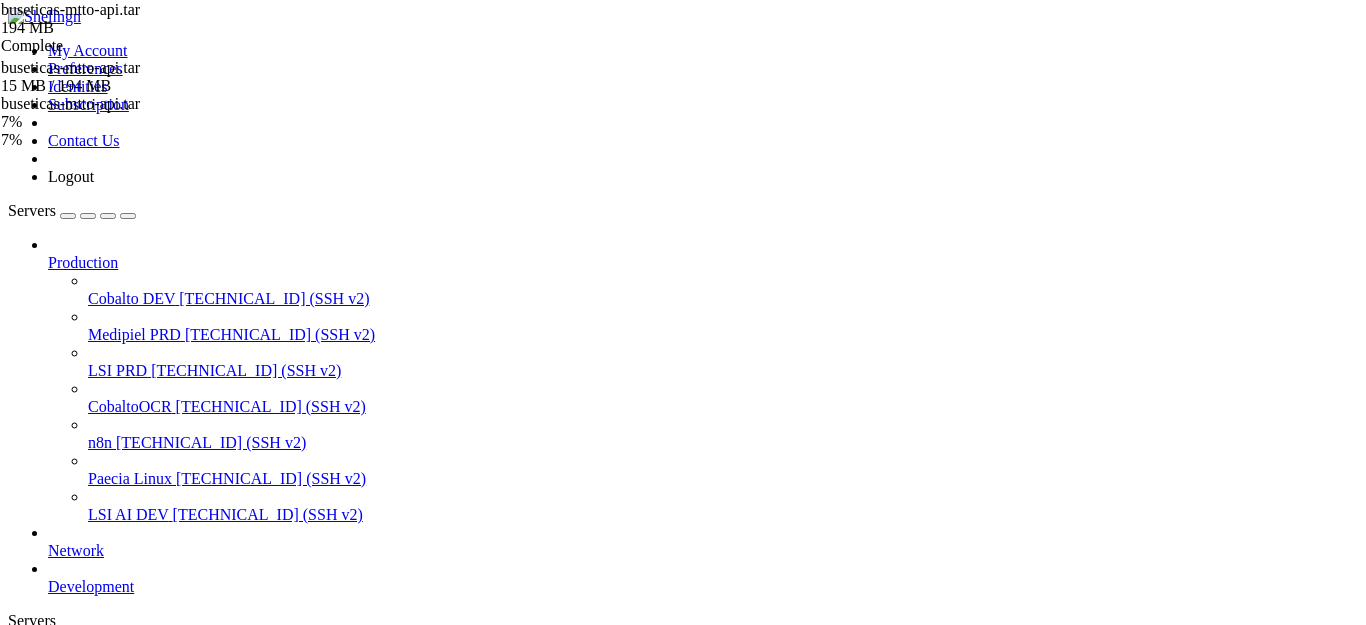 click on "Name Size Modified Perm.
  .. d---------   Docker 4 KB 15/7/2025, 9:35:33 a. m. drwxr-xr-x
  logs 4 KB 11/7/2025, 11:15:31 a. m. drwxr-xr-x
  buseticas-mtto-api.tar 155 MB 15/7/2025, 3:56:23 p. m. -rw-rw-rw-
  deploy-remote.sh 2 KB 15/7/2025, 3:19:46 p. m. -rwxr-xr-x
  docker-compose.yml 255 Bytes 15/7/2025, 3:19:47 p. m. -rw-r--r--" at bounding box center (683, 1352) 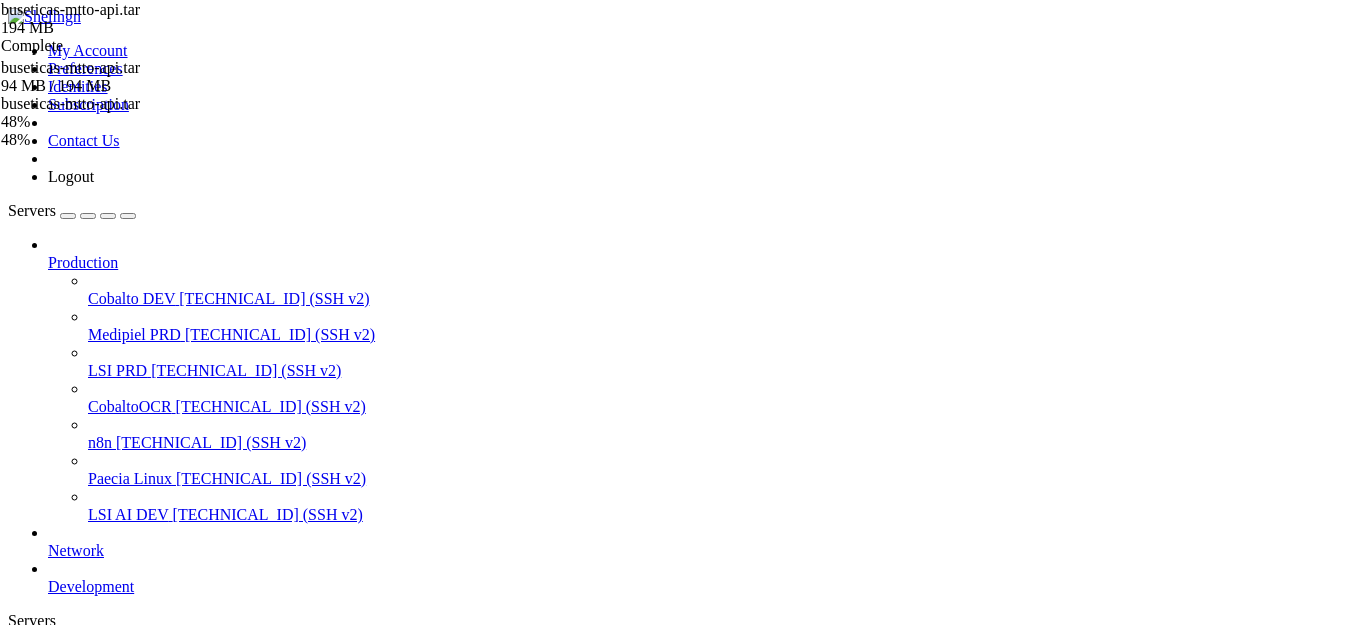 scroll, scrollTop: 0, scrollLeft: 0, axis: both 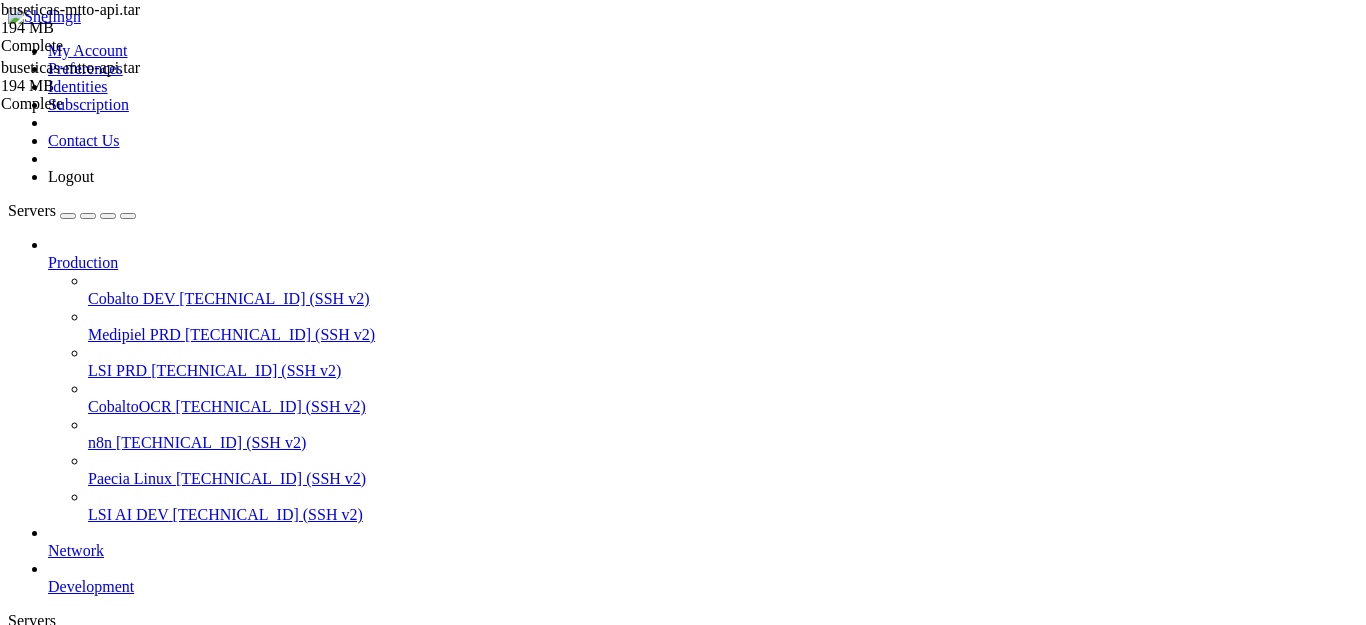 click on "  .." at bounding box center (230, 1131) 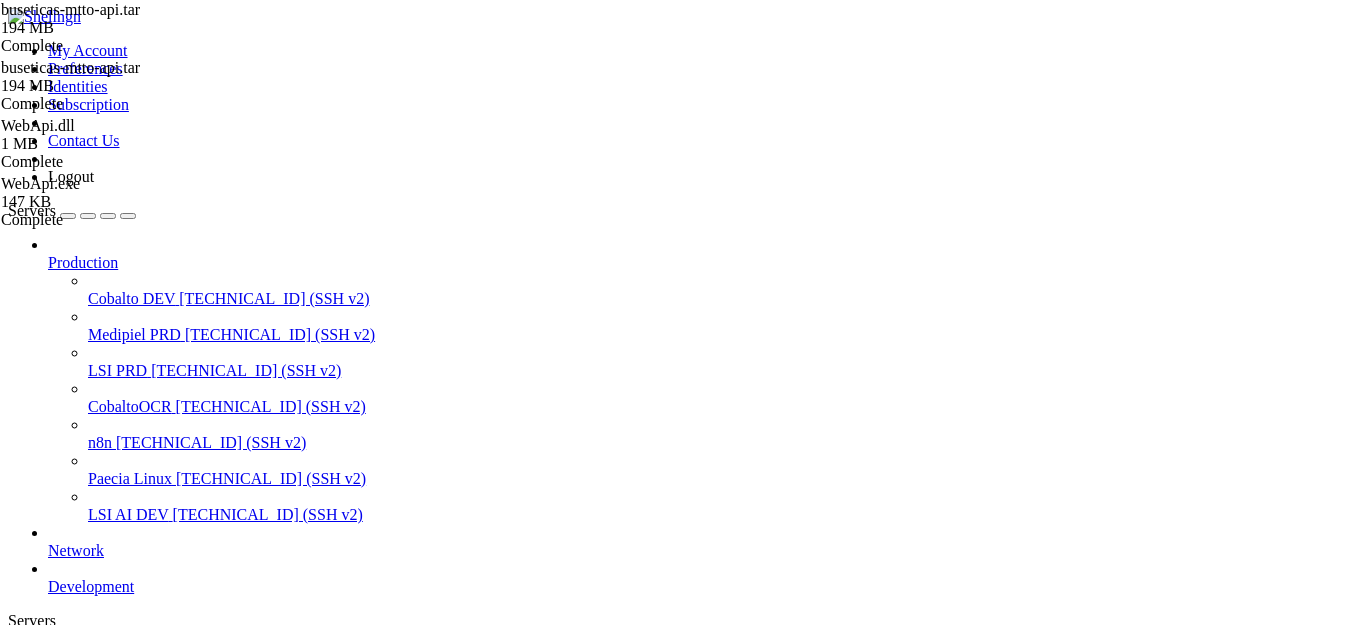 scroll, scrollTop: 2680, scrollLeft: 0, axis: vertical 